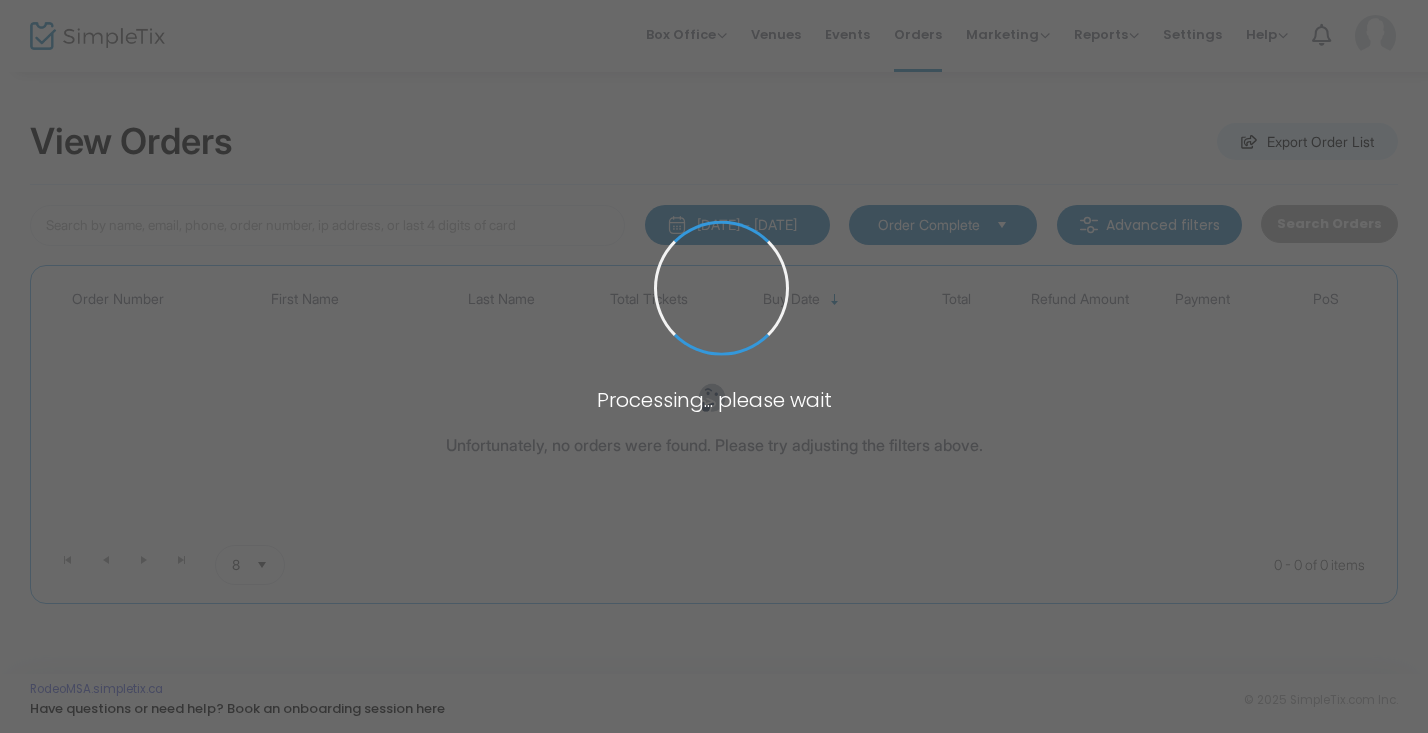 scroll, scrollTop: 0, scrollLeft: 0, axis: both 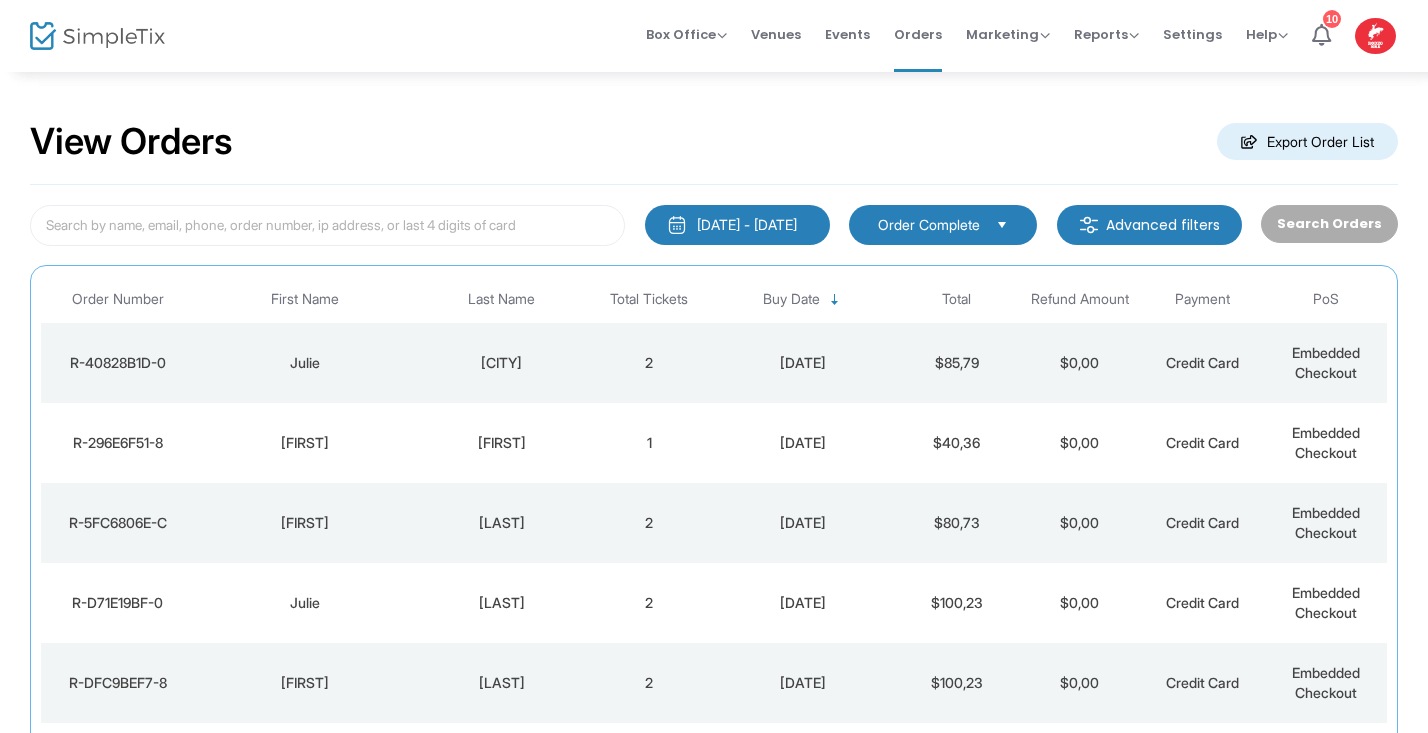 click on "$85,79" 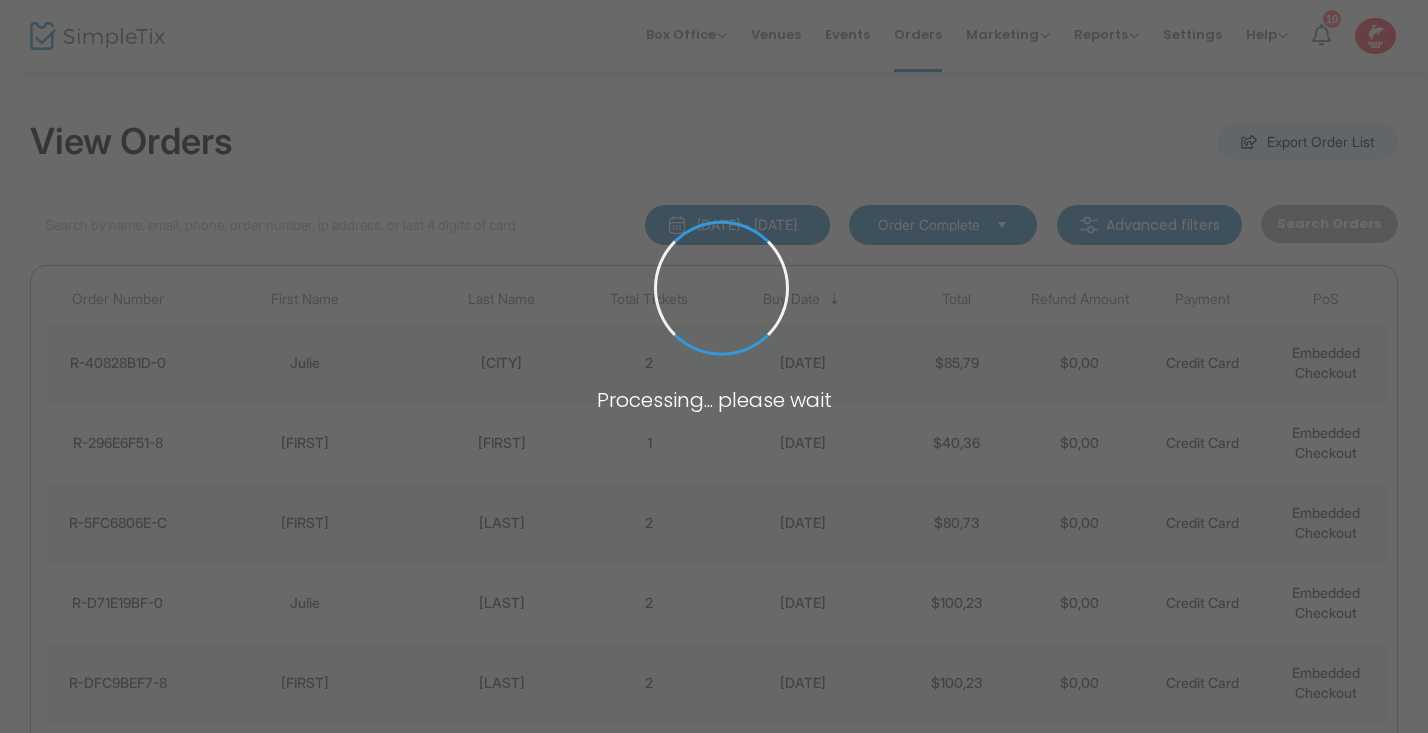 click at bounding box center [714, 366] 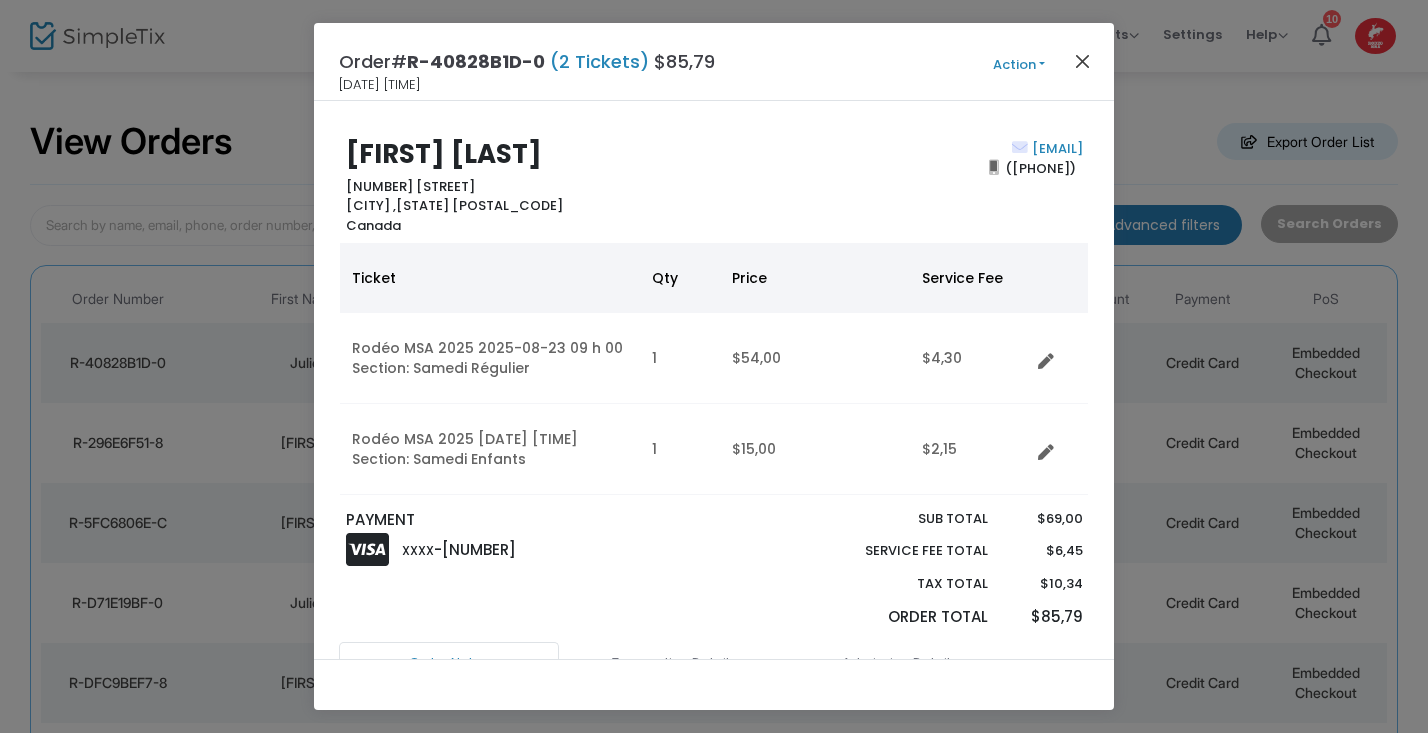 click 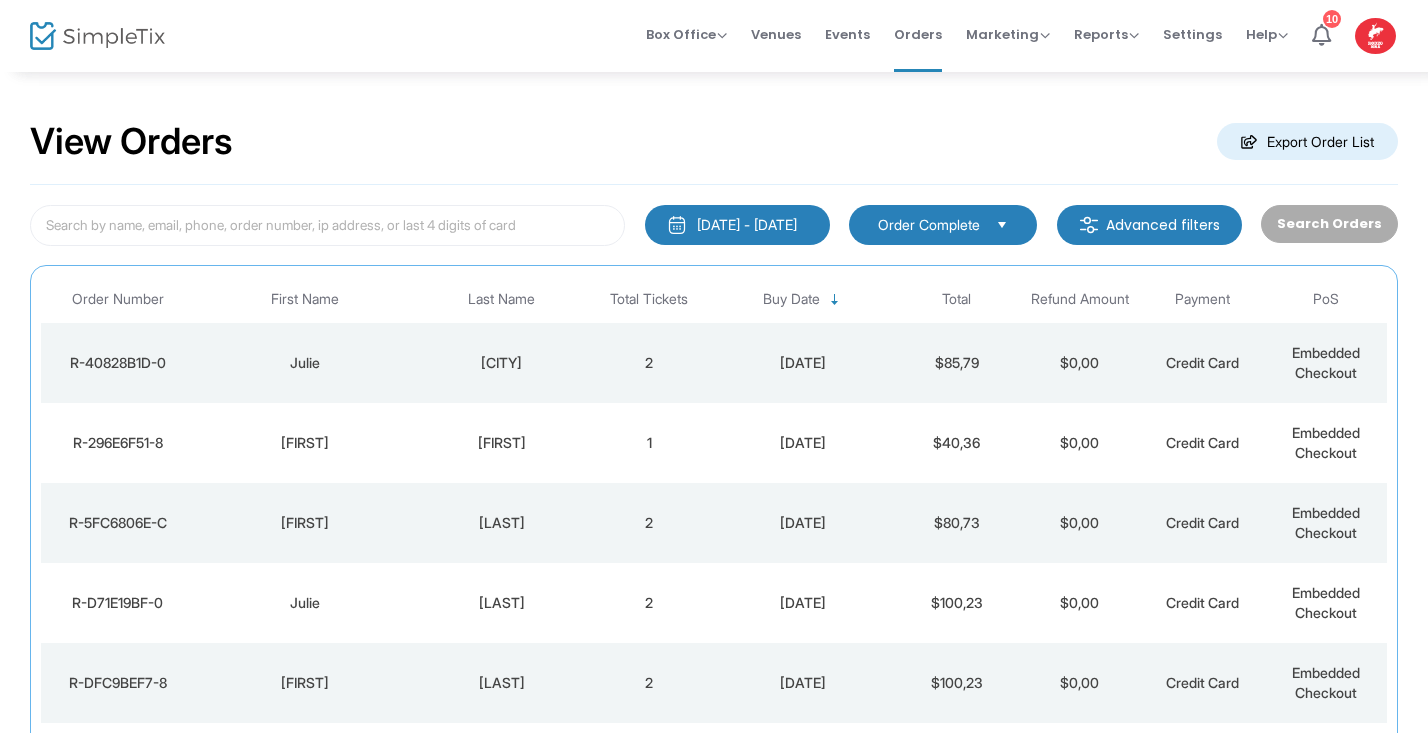 click on "$40,36" 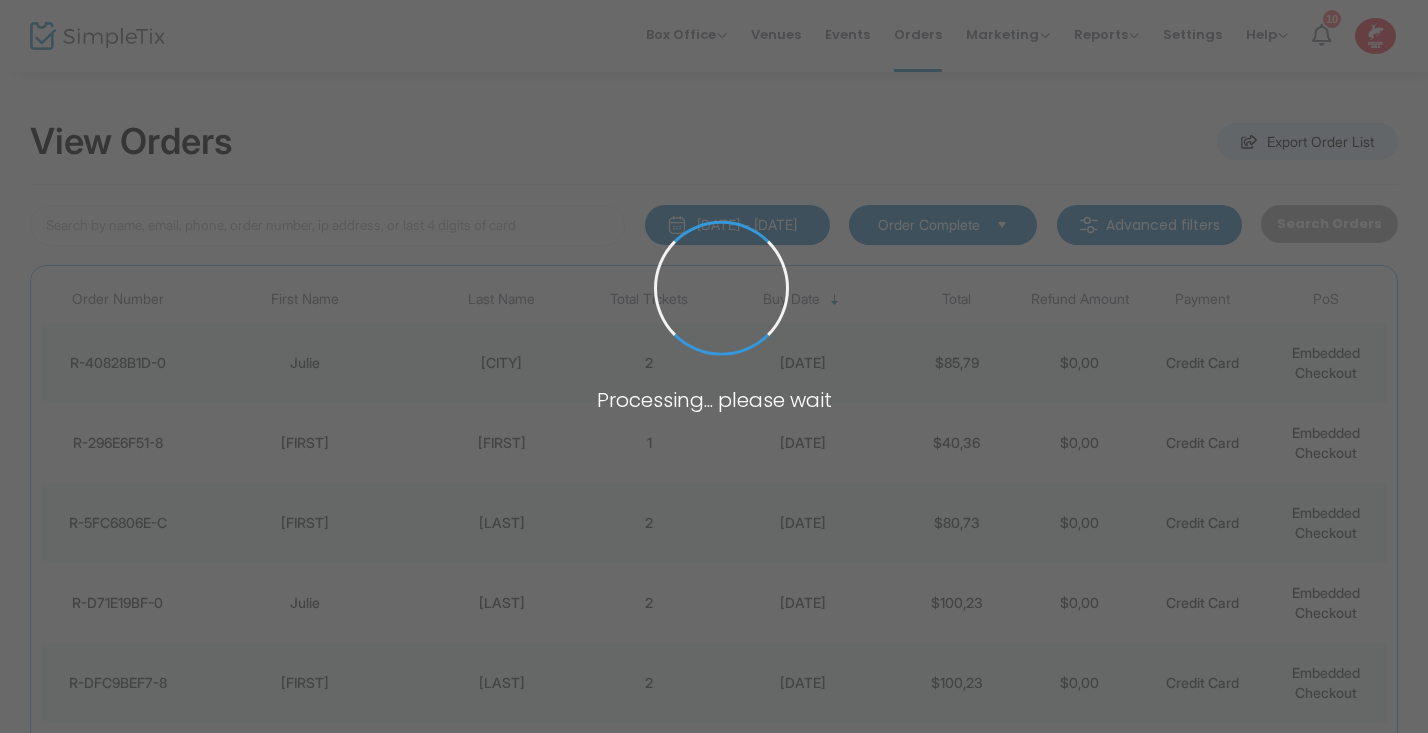 click at bounding box center [714, 366] 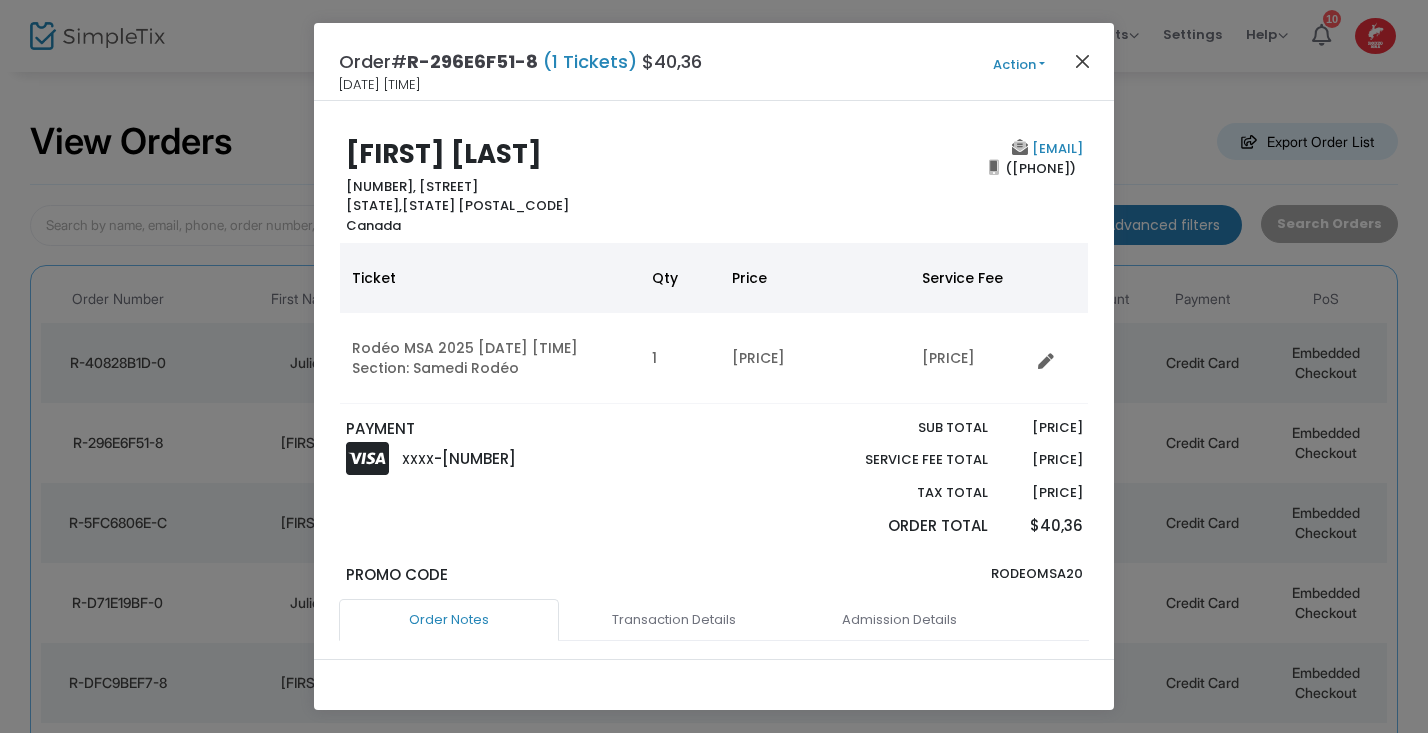 click 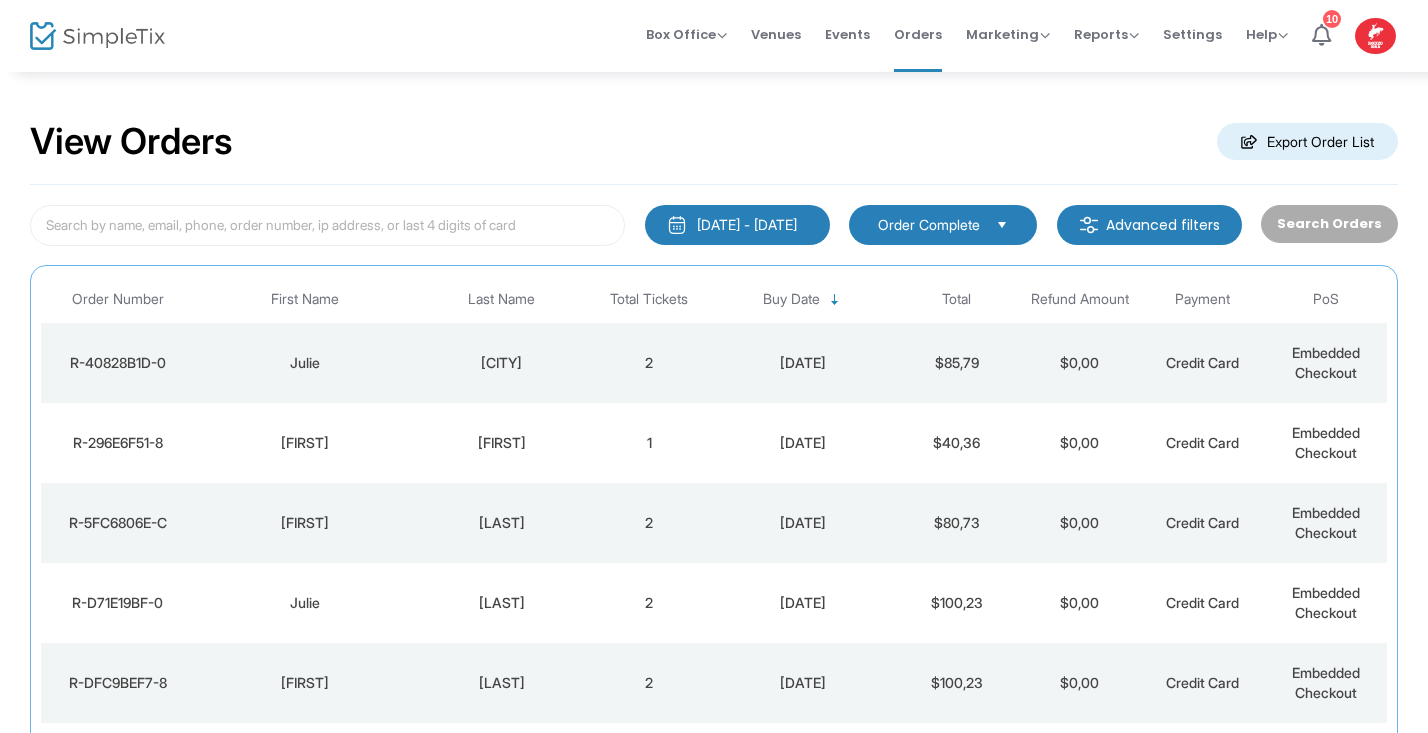 click on "$80,73" 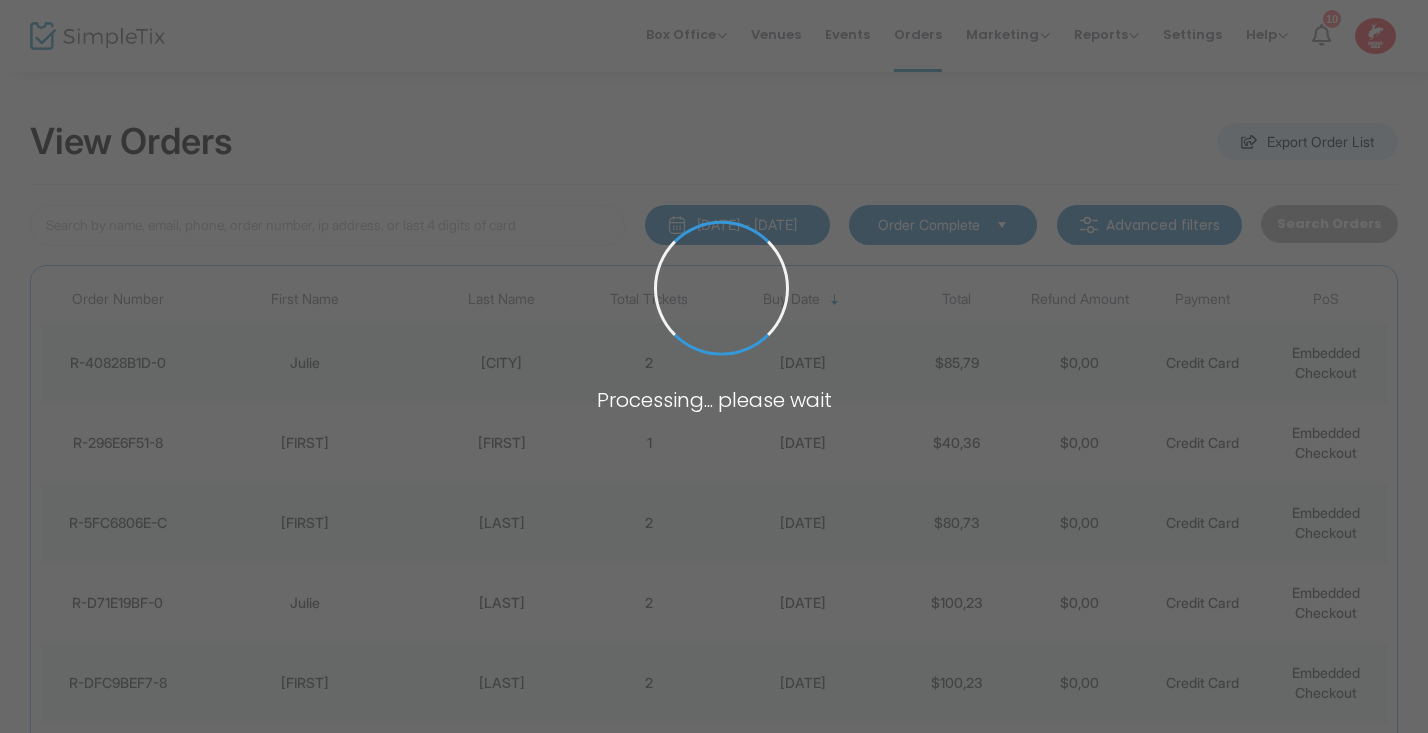 click at bounding box center [714, 366] 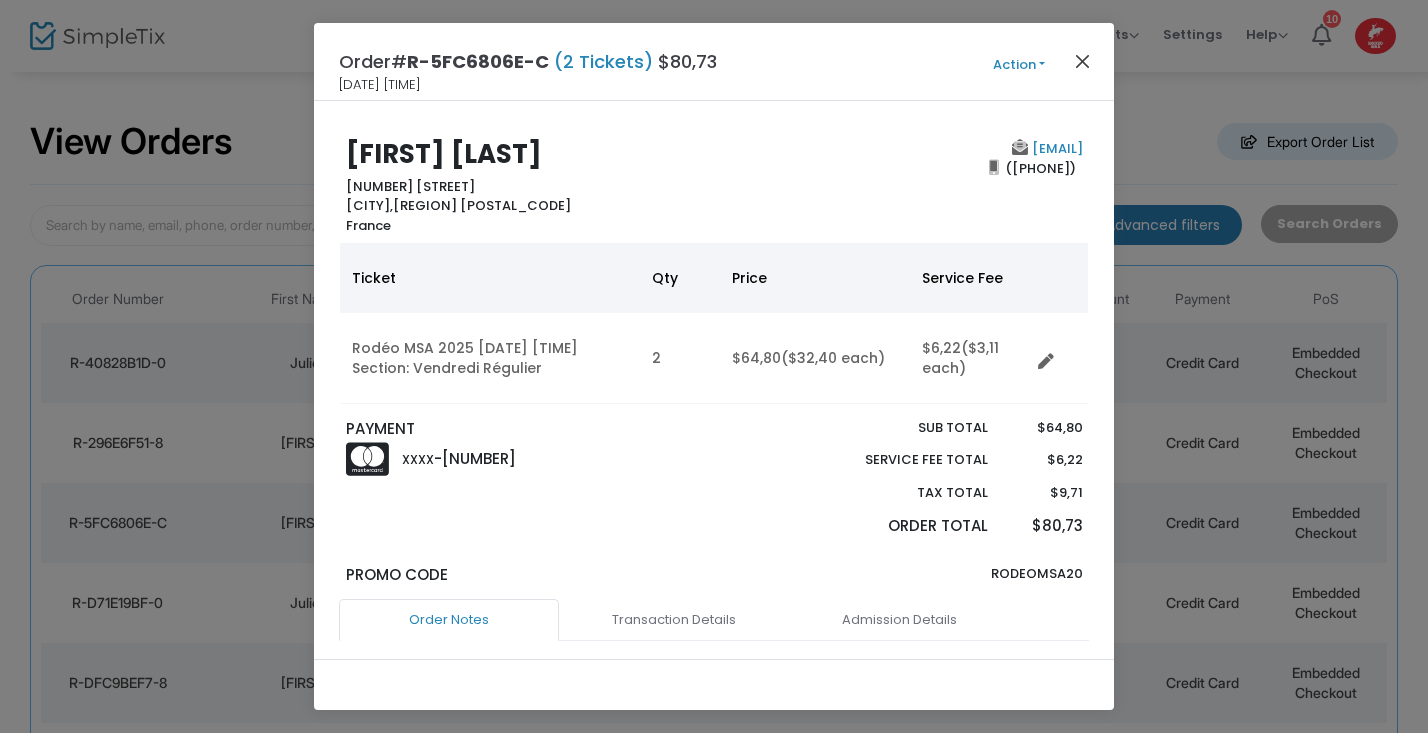 click 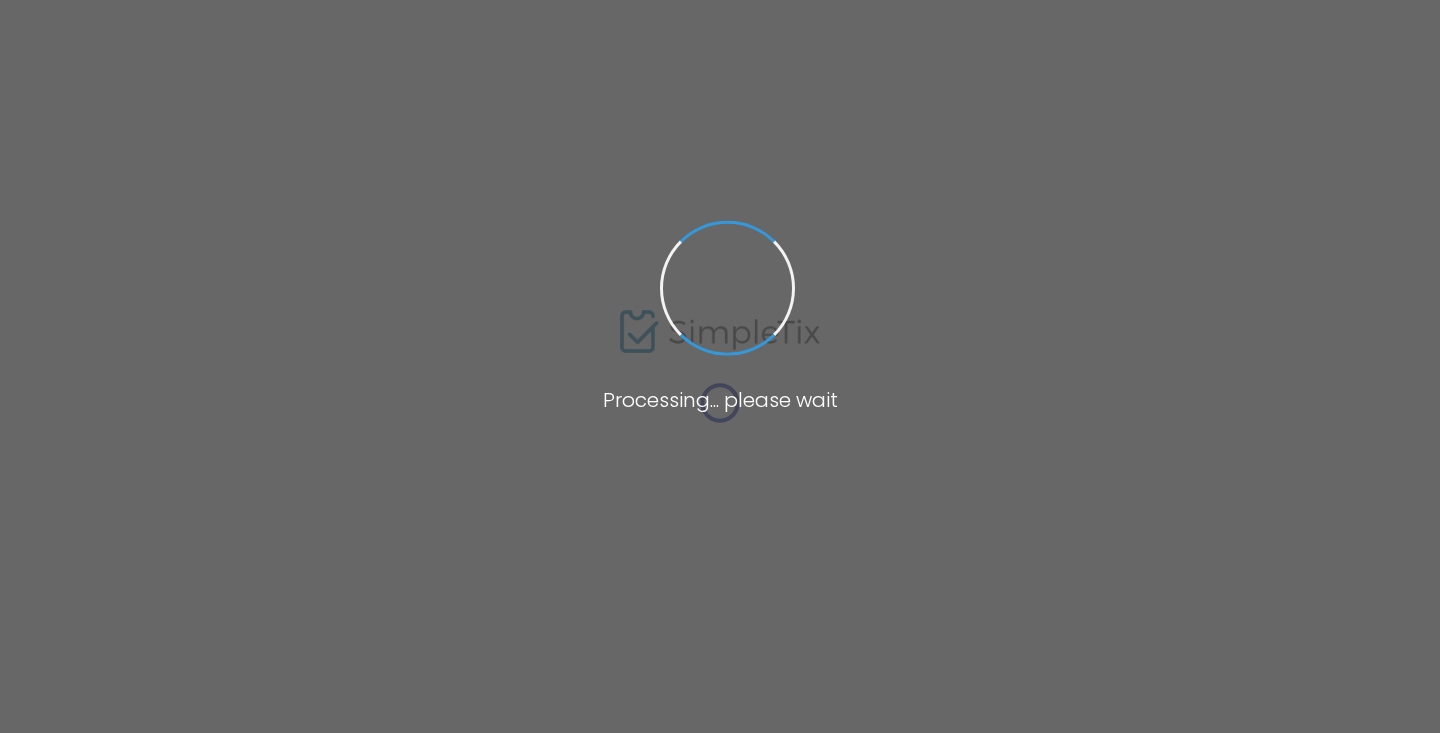 scroll, scrollTop: 0, scrollLeft: 0, axis: both 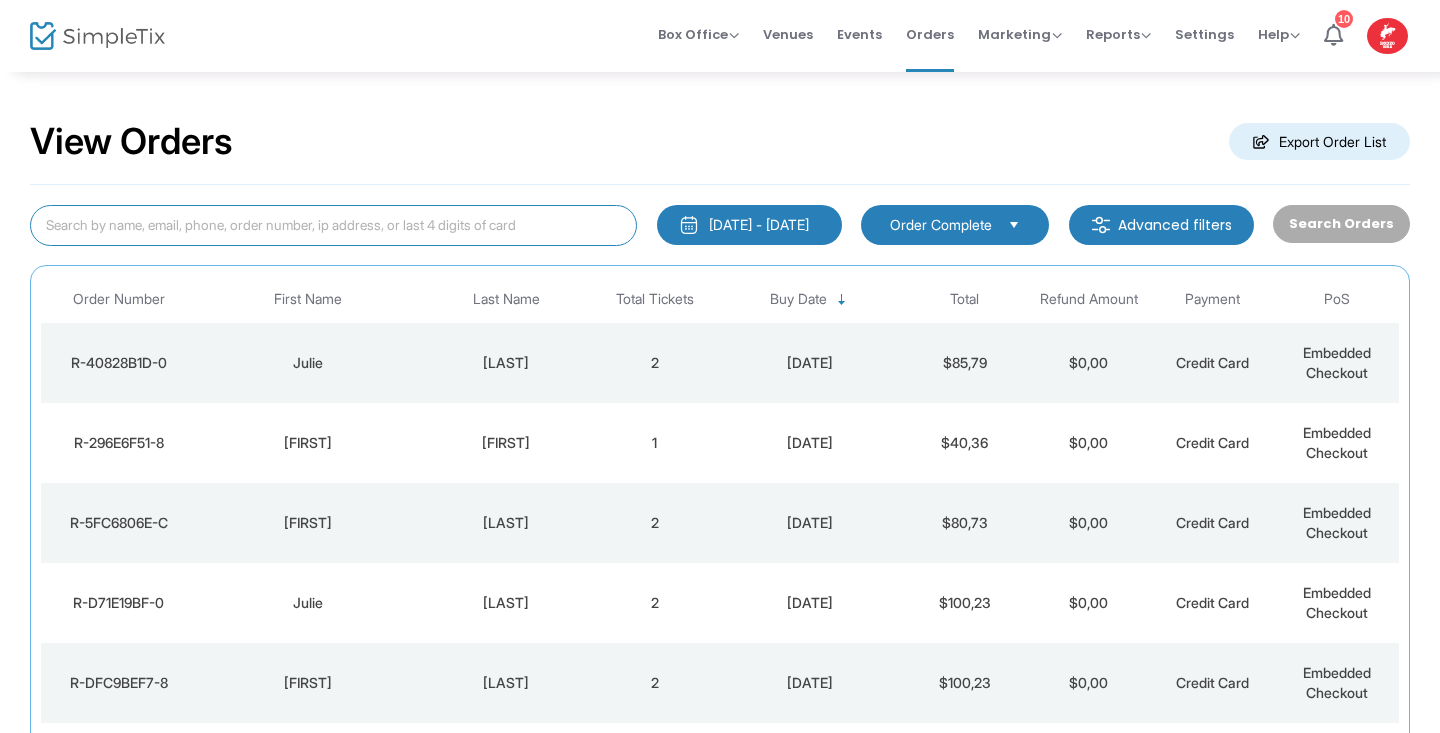 click 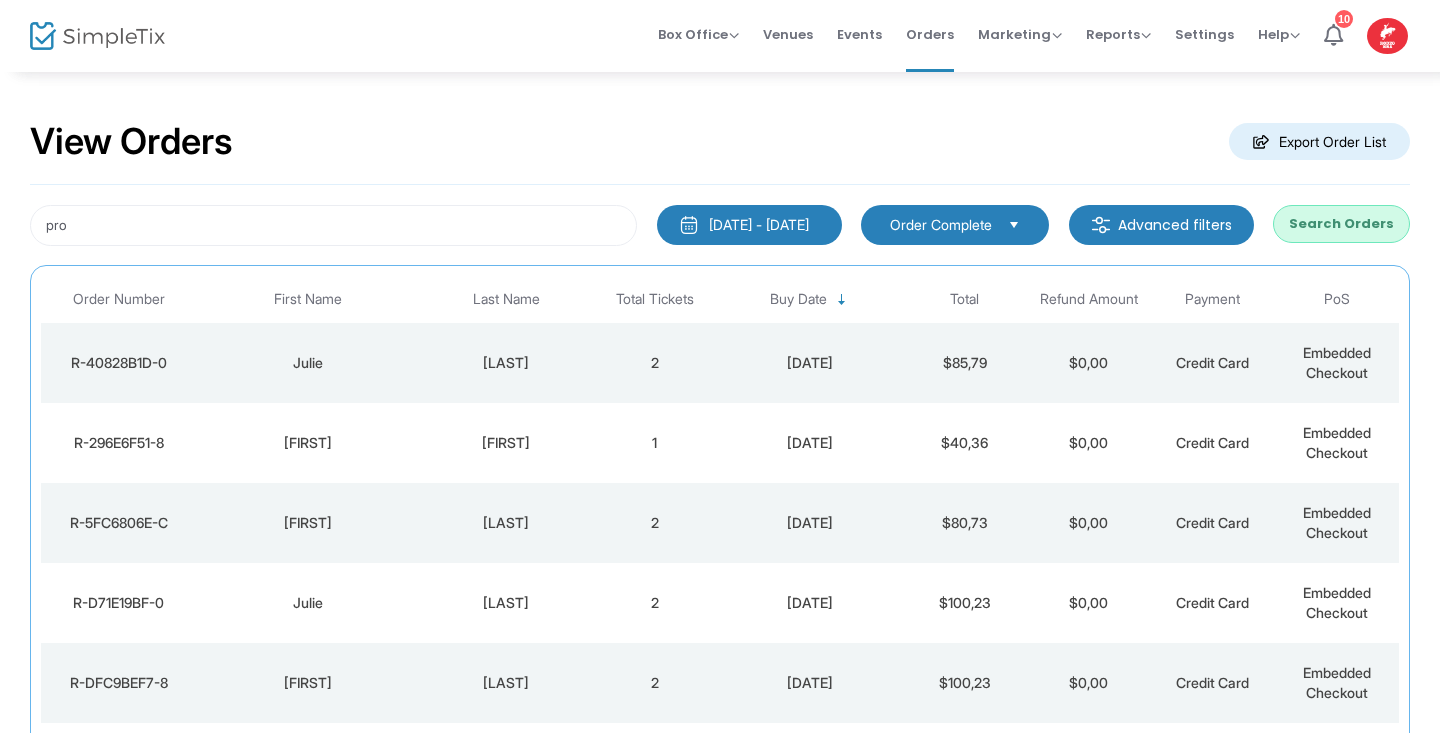 click on "Order Complete" at bounding box center (941, 225) 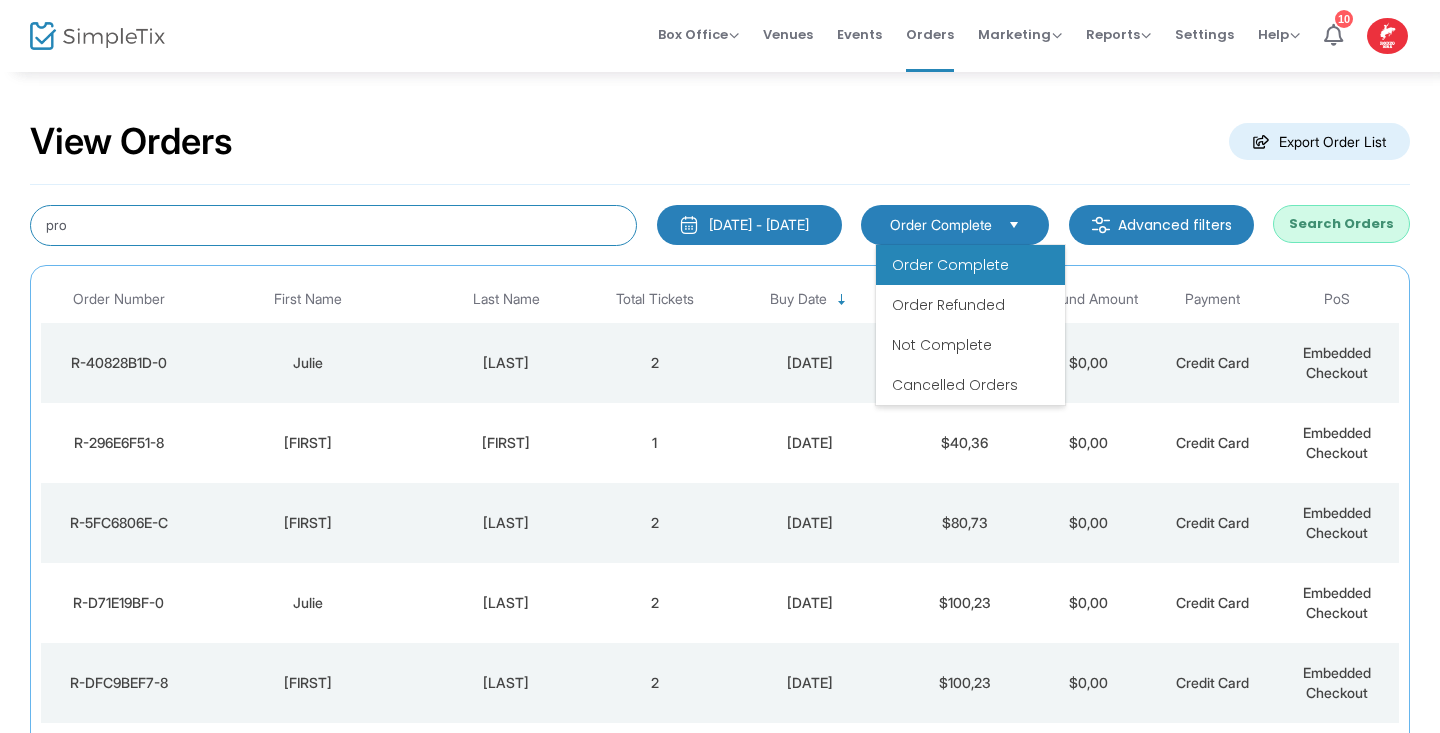 click on "pro" 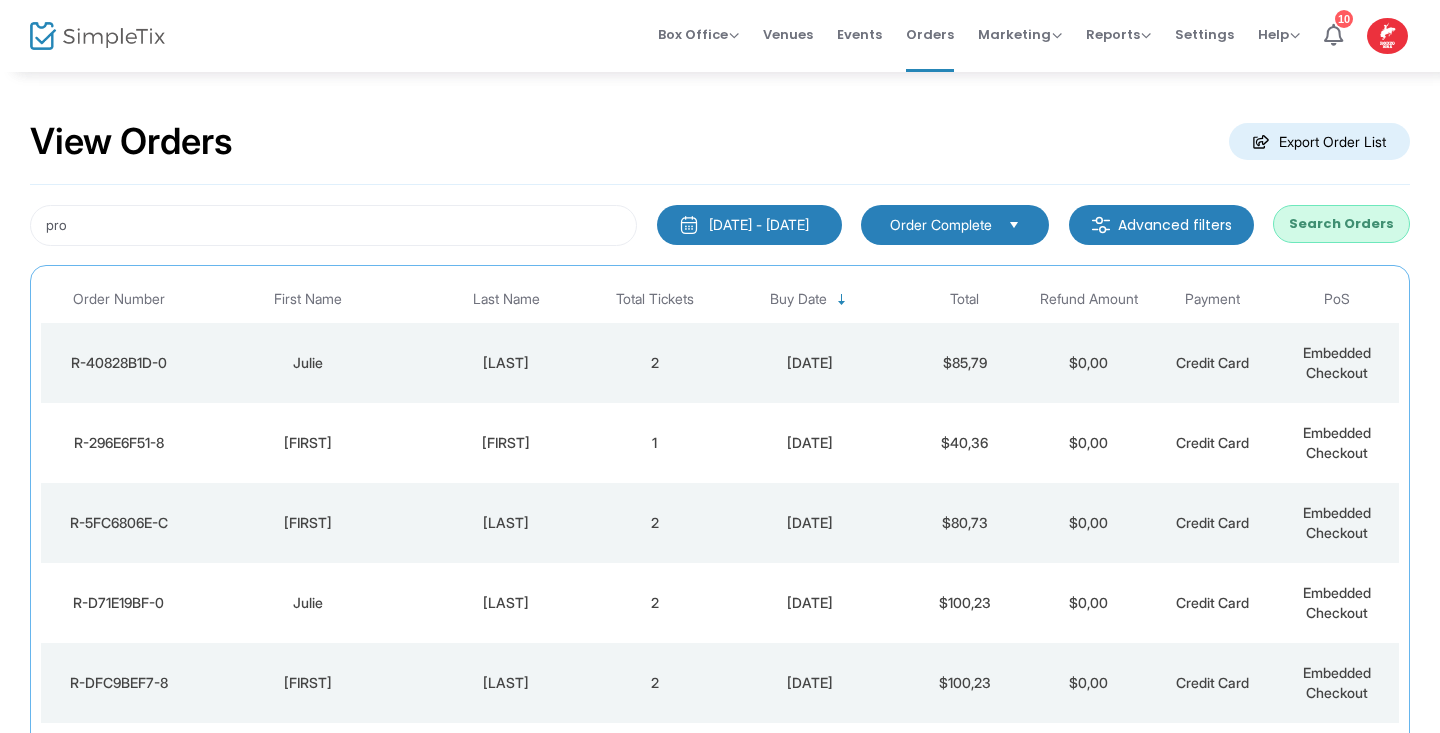 click on "Search Orders" 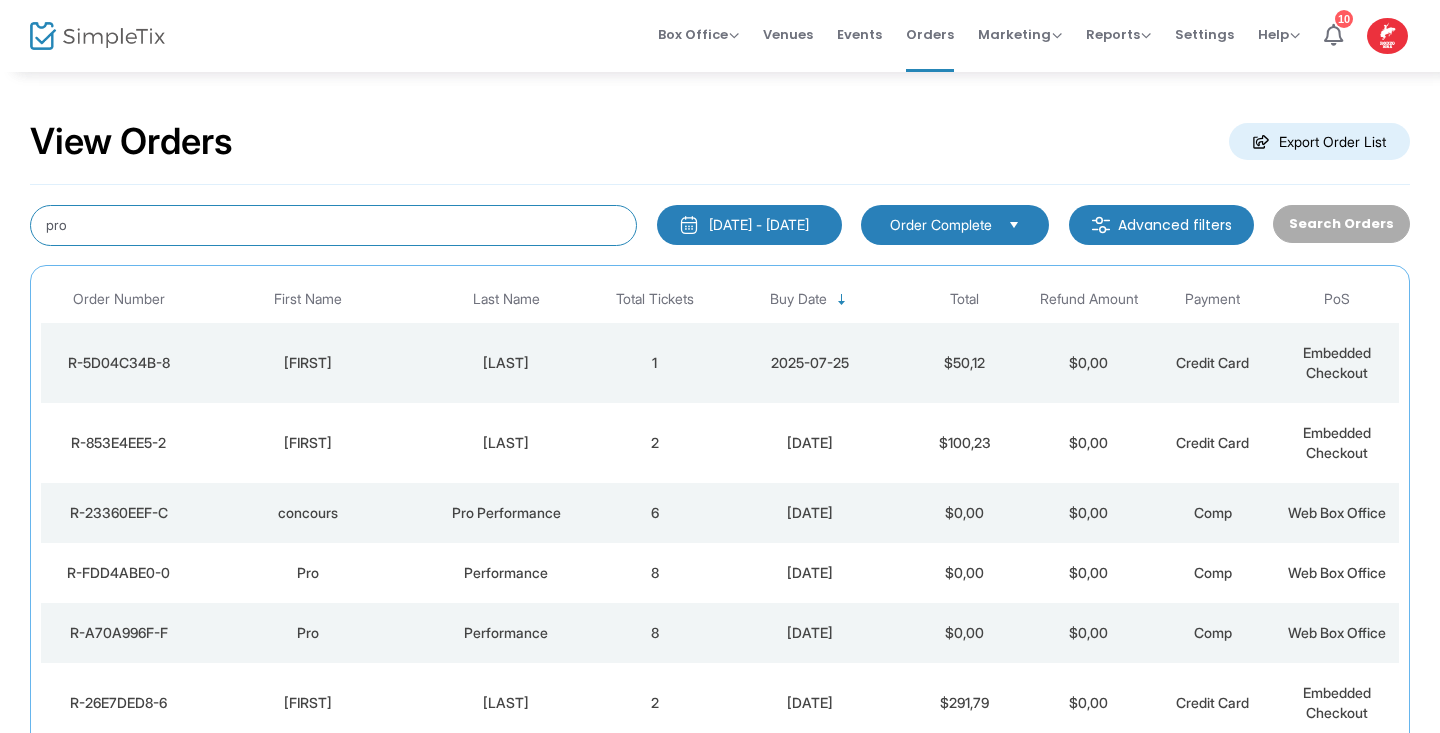 click on "pro" 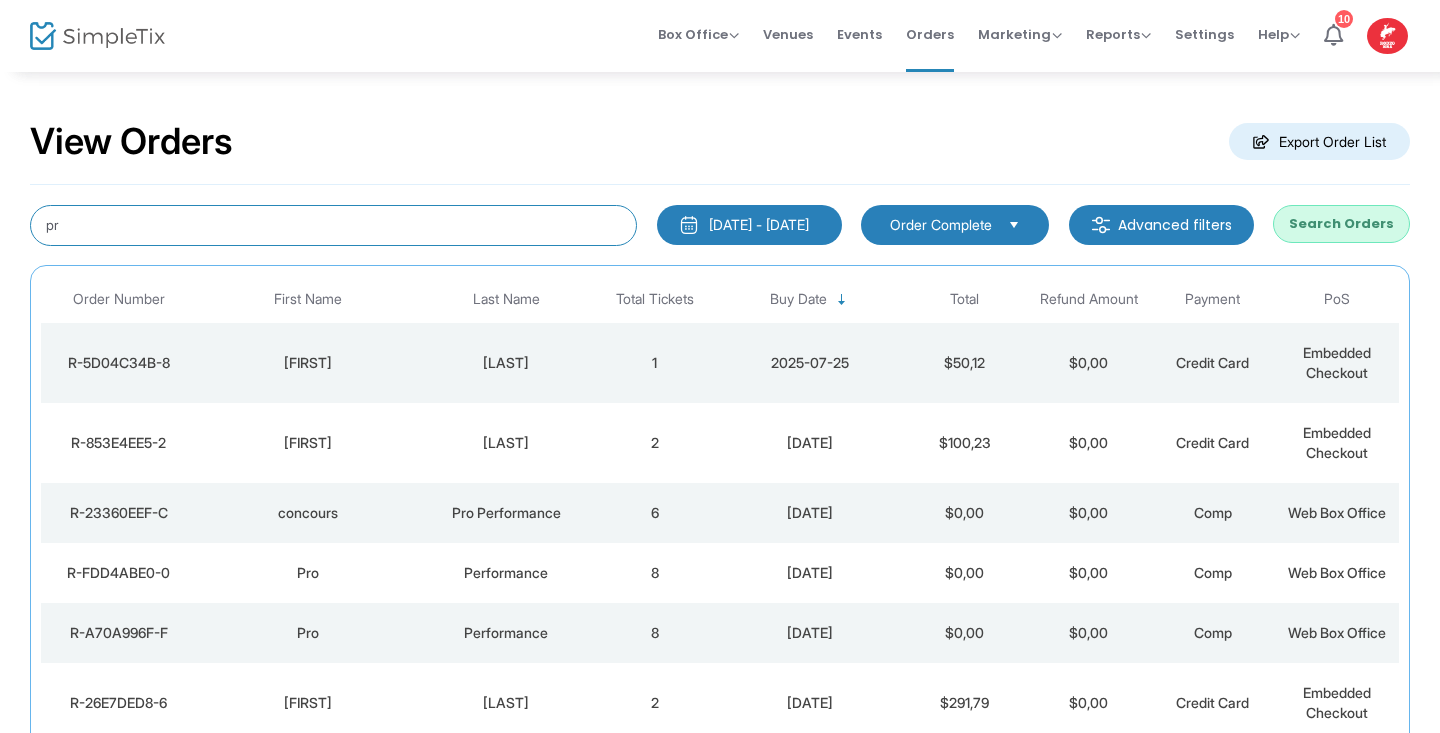 type on "p" 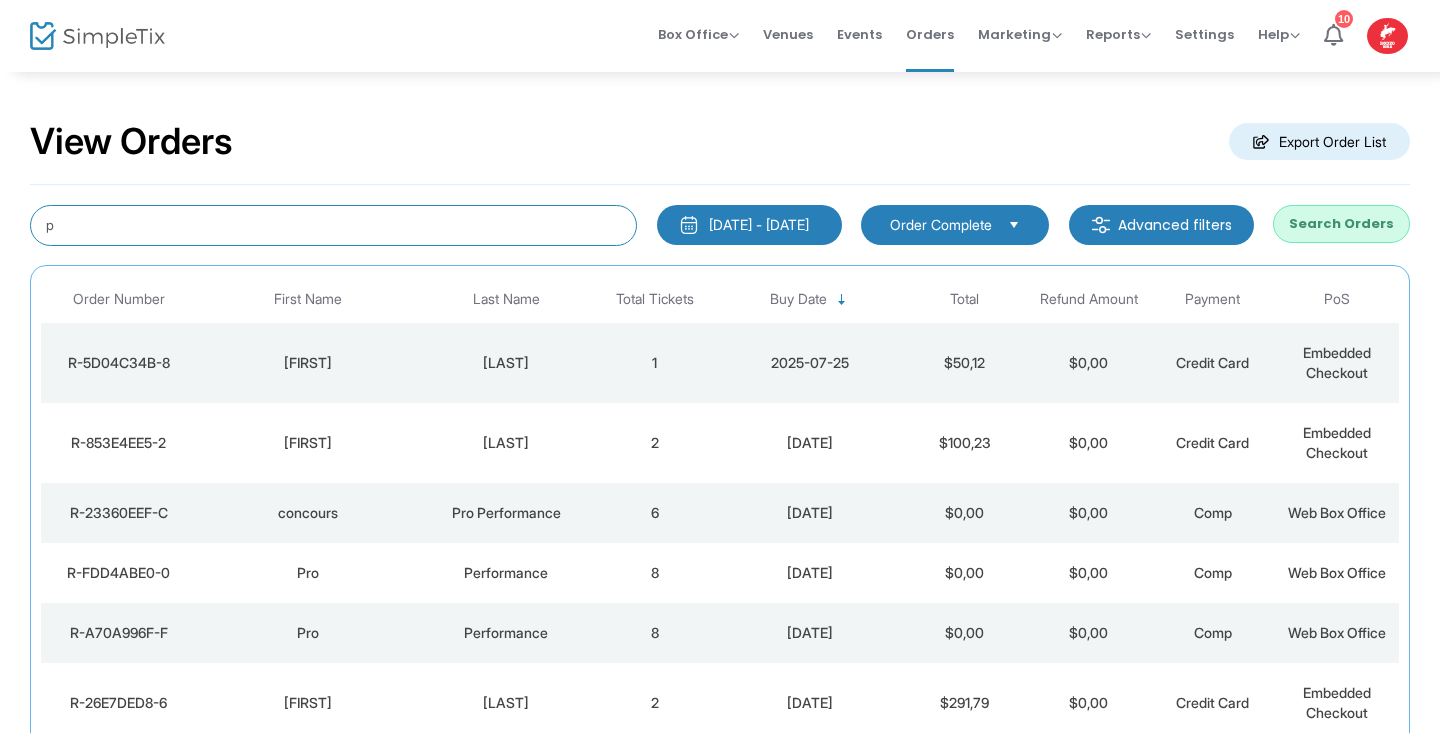 type 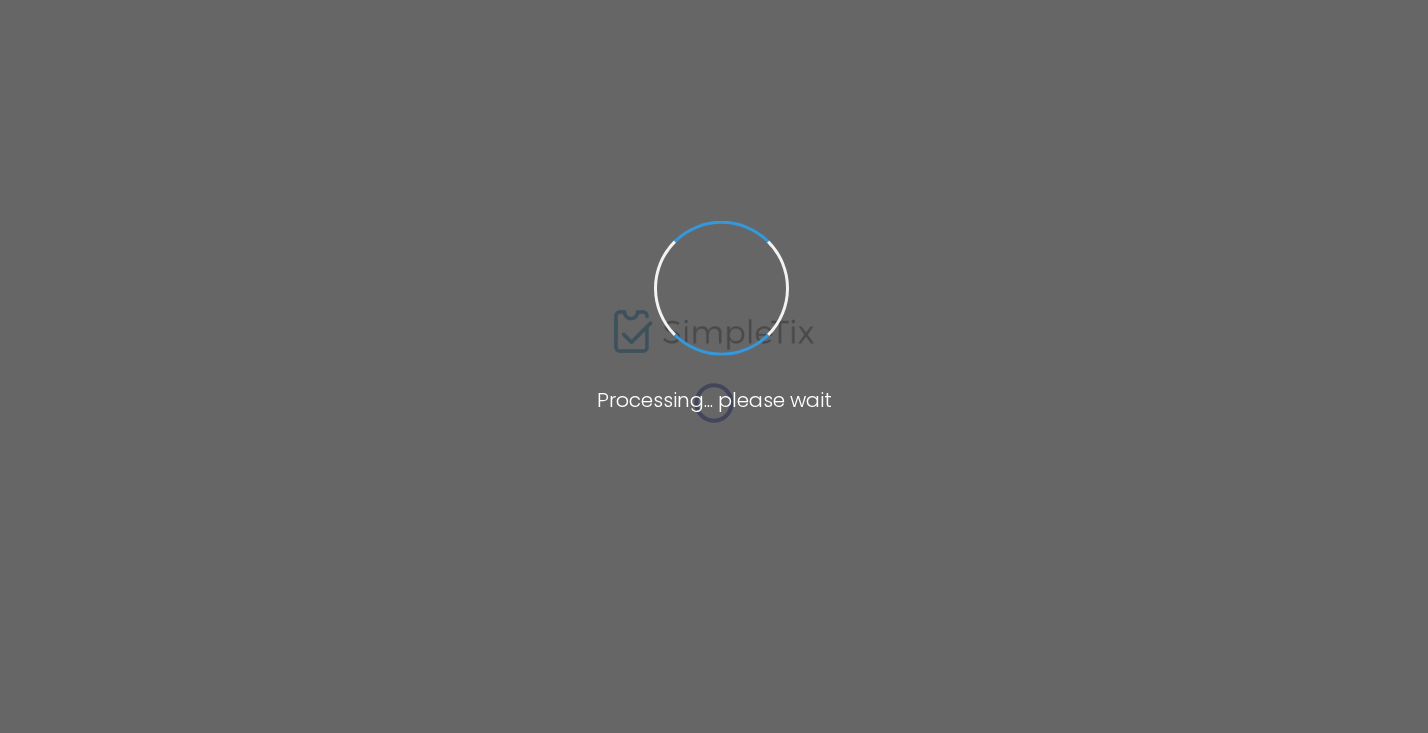 scroll, scrollTop: 0, scrollLeft: 0, axis: both 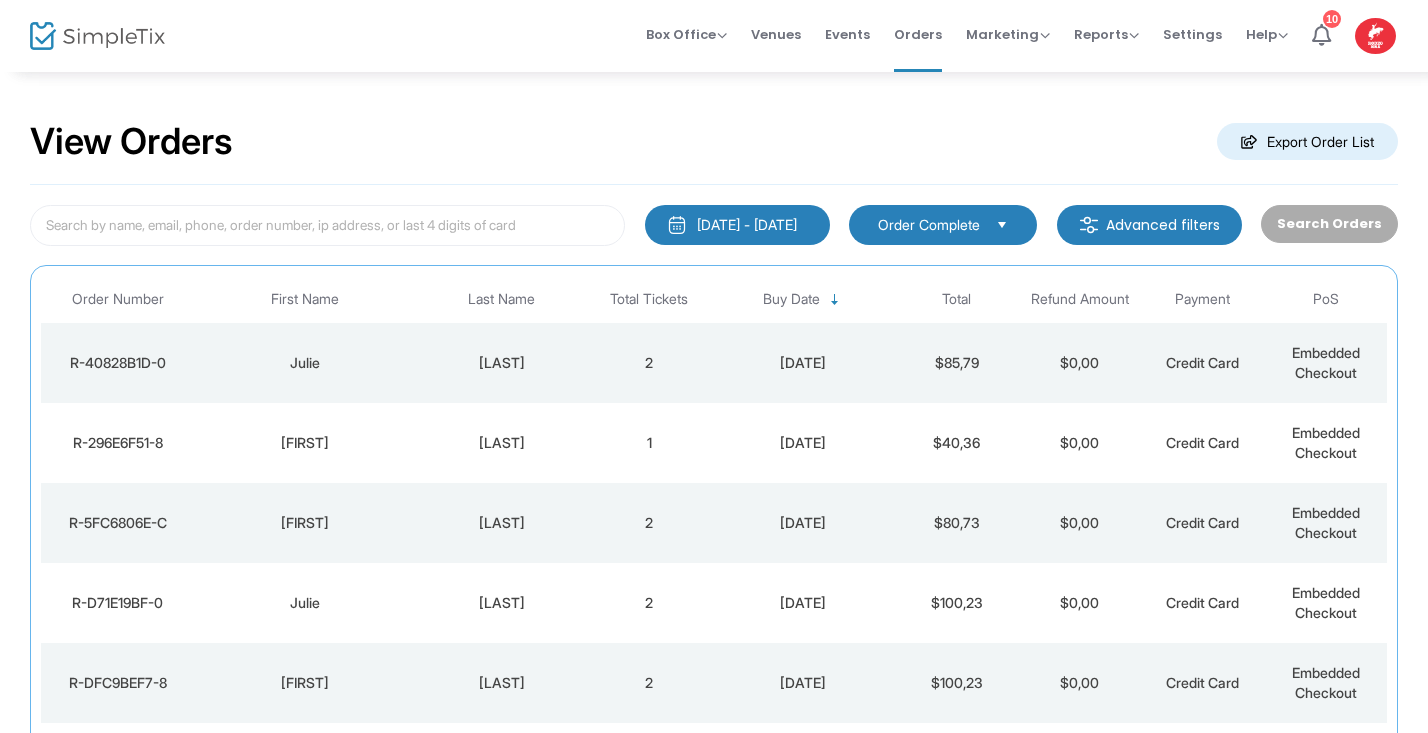 click on "[CITY]" 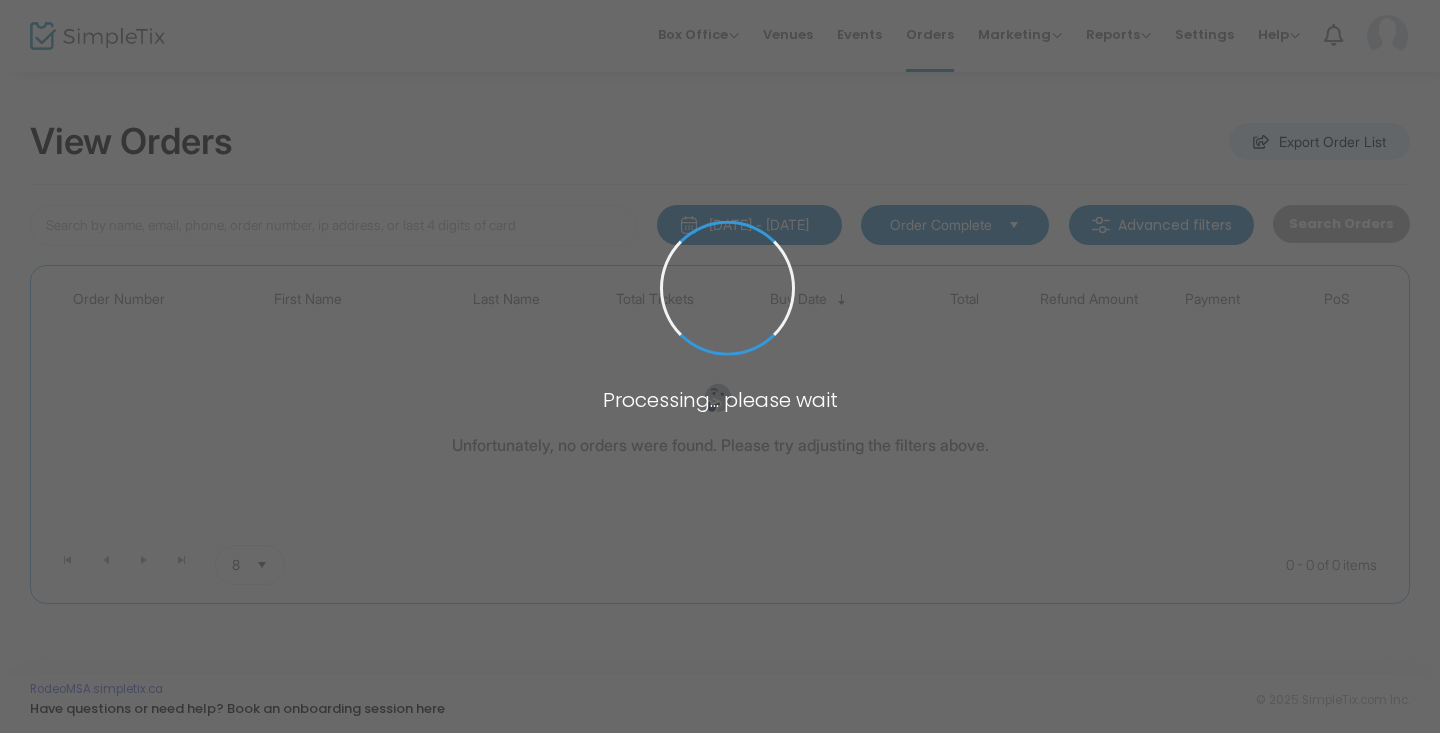 scroll, scrollTop: 0, scrollLeft: 0, axis: both 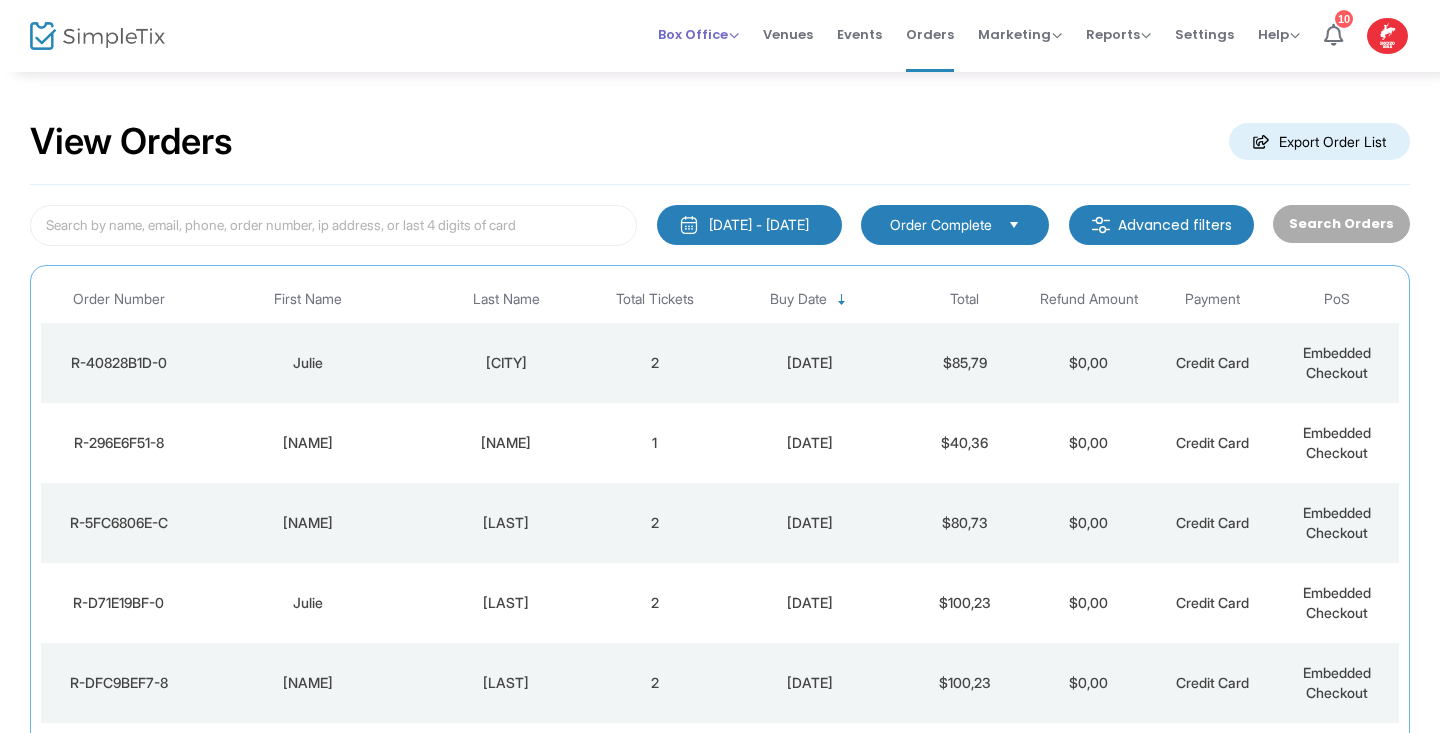 click on "Box Office" at bounding box center [698, 34] 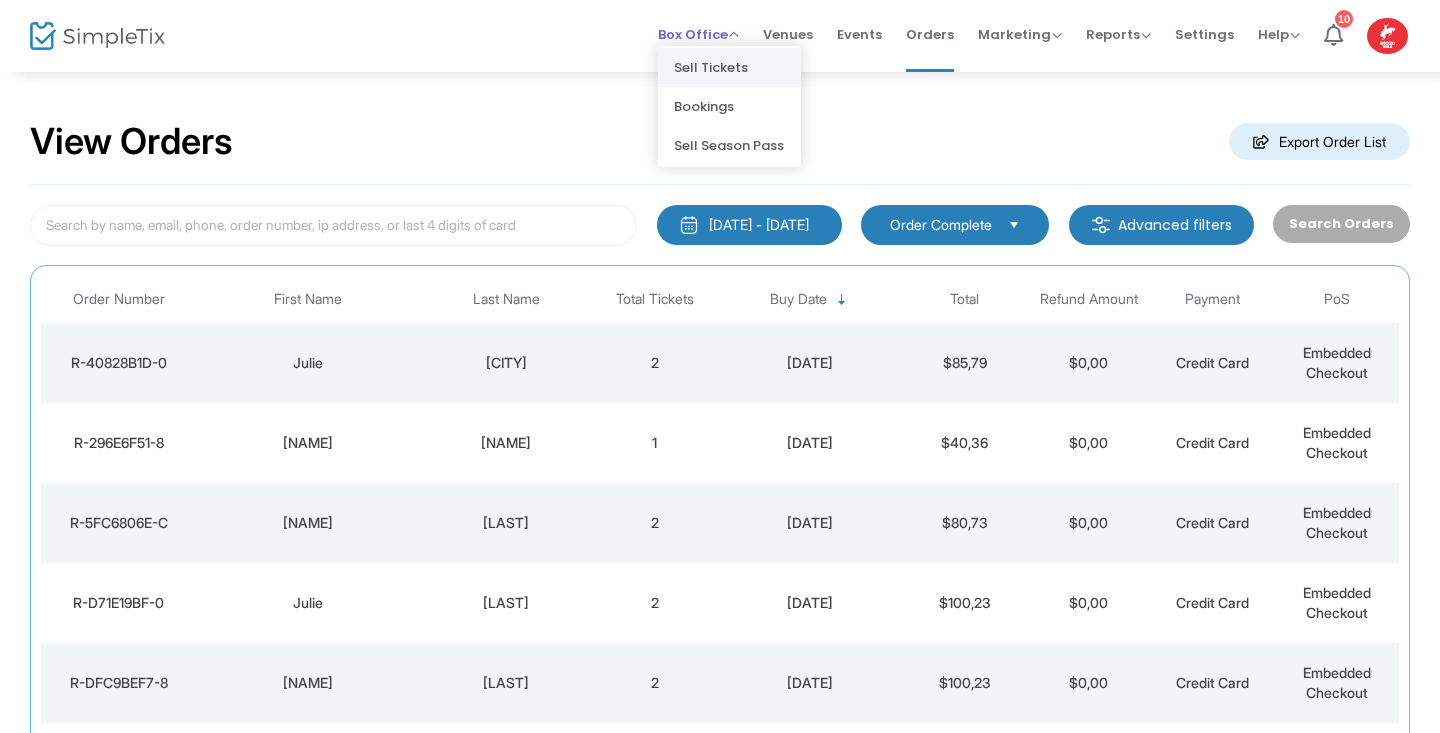 click on "Sell Tickets" at bounding box center (729, 67) 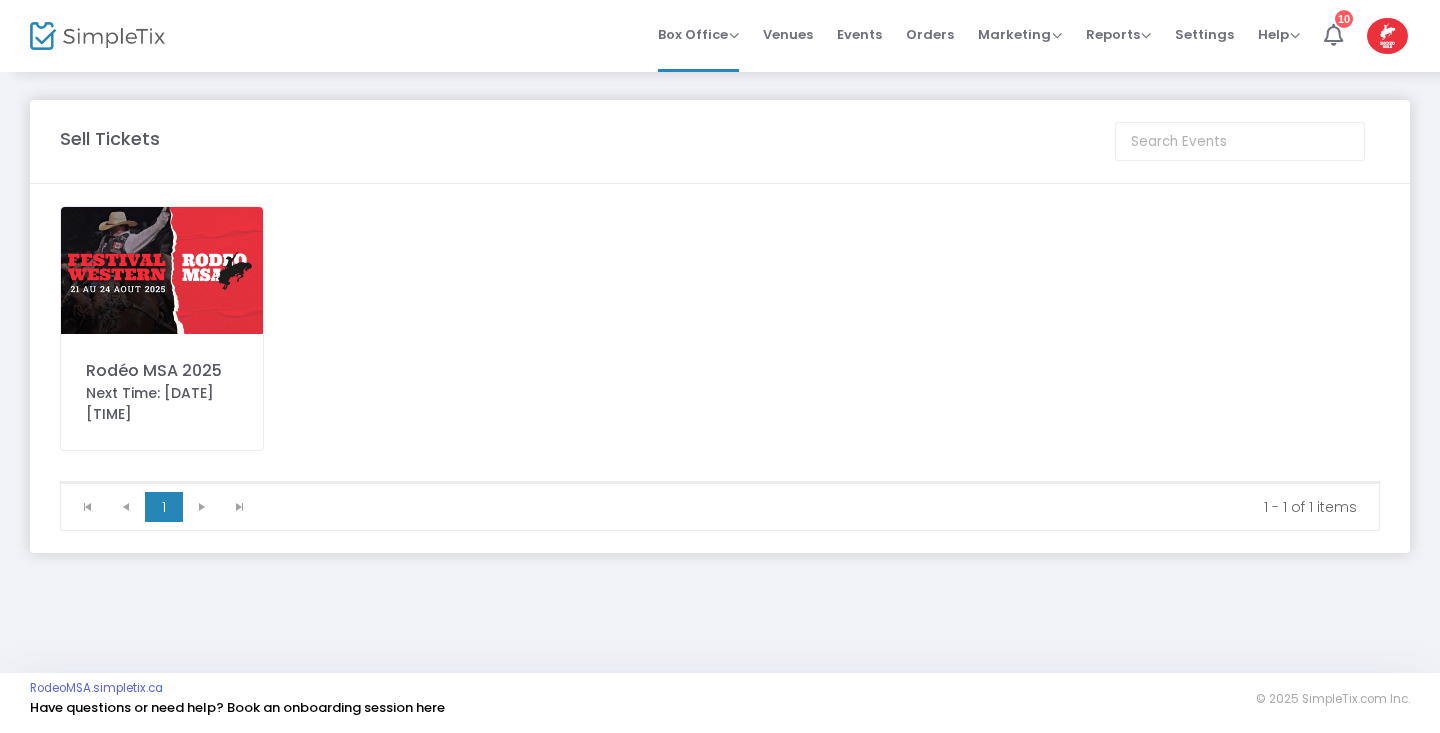 click 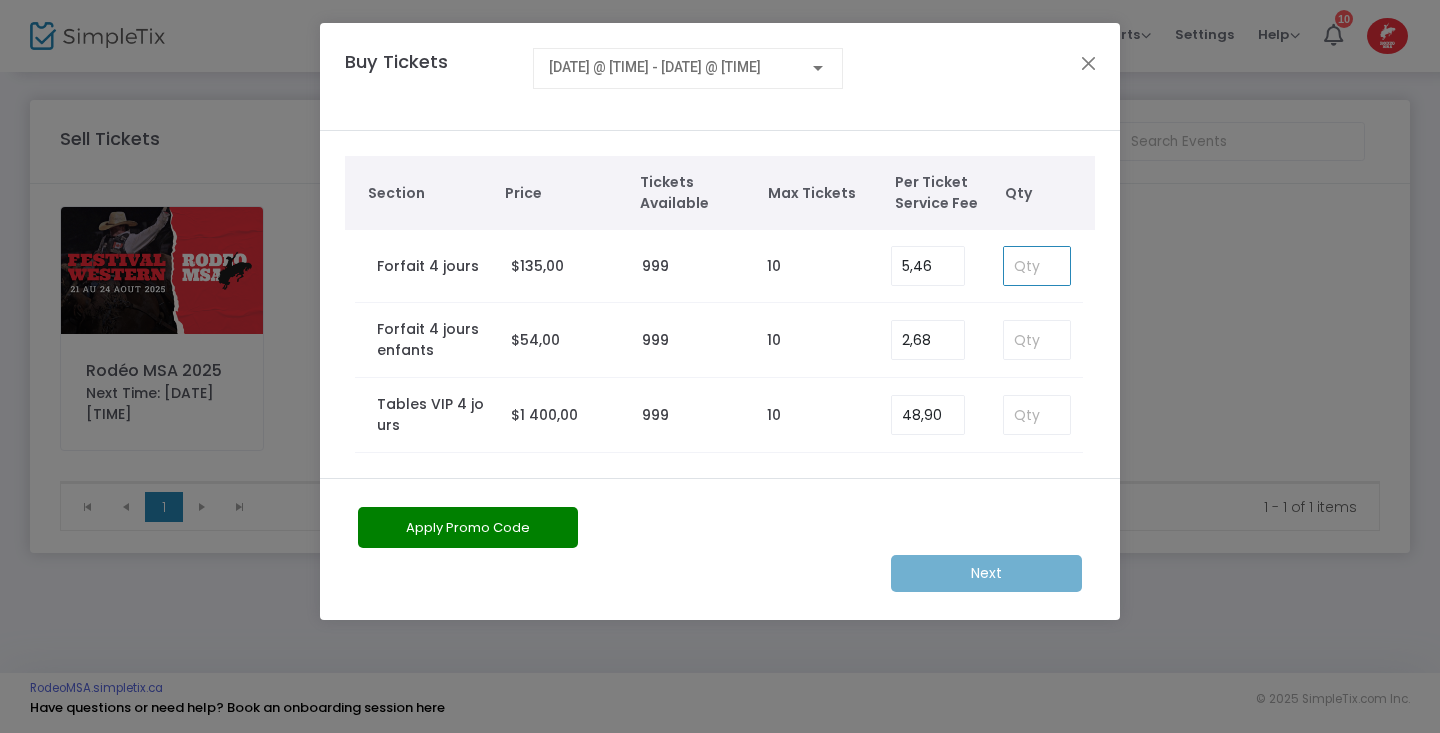 click at bounding box center (1037, 266) 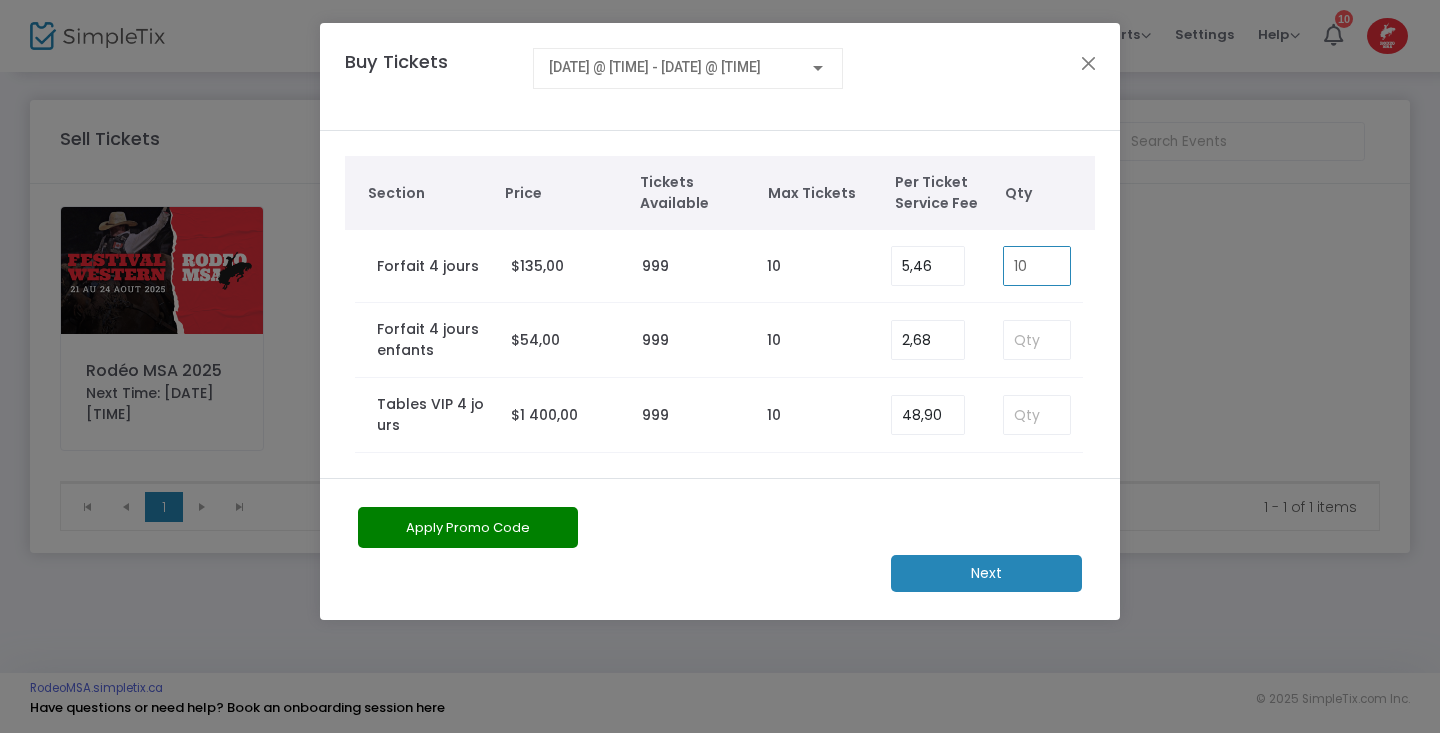 type on "10" 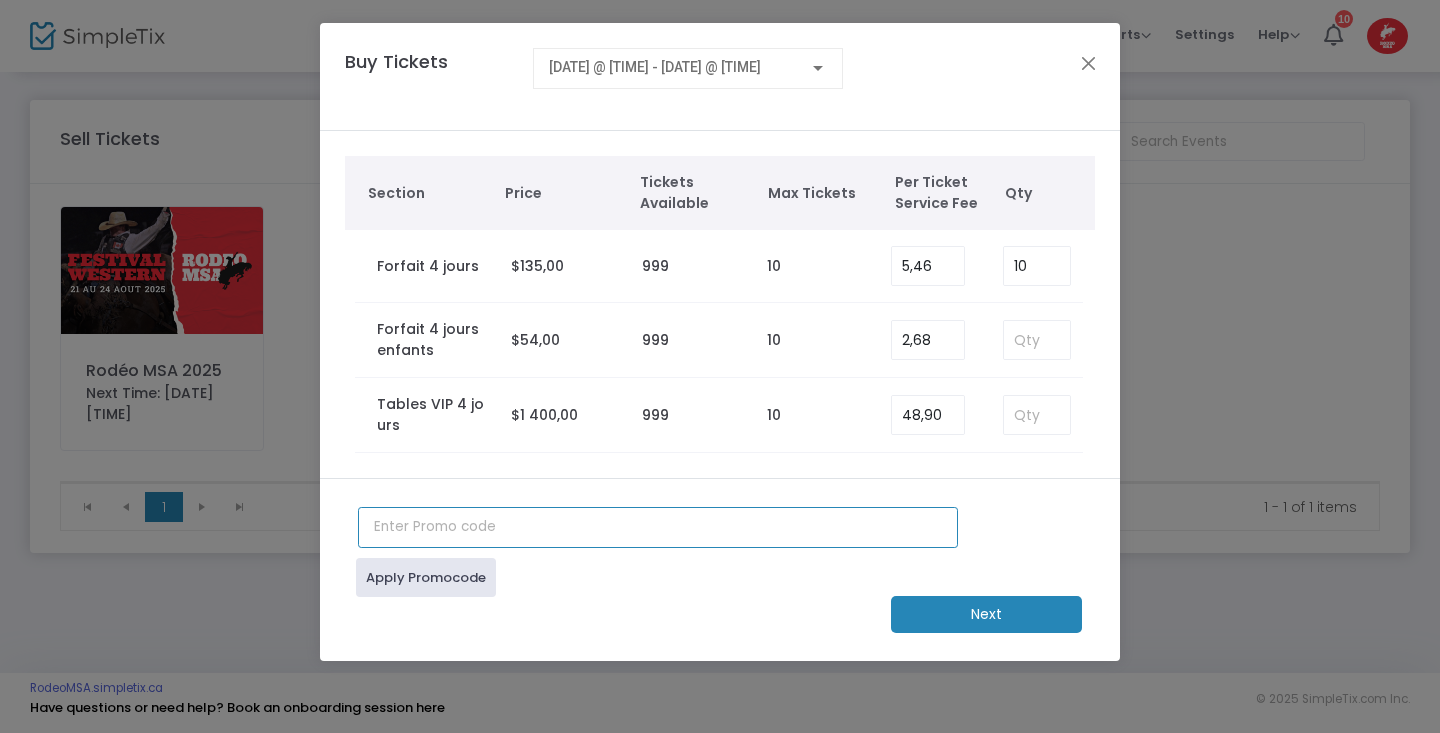 click at bounding box center (658, 527) 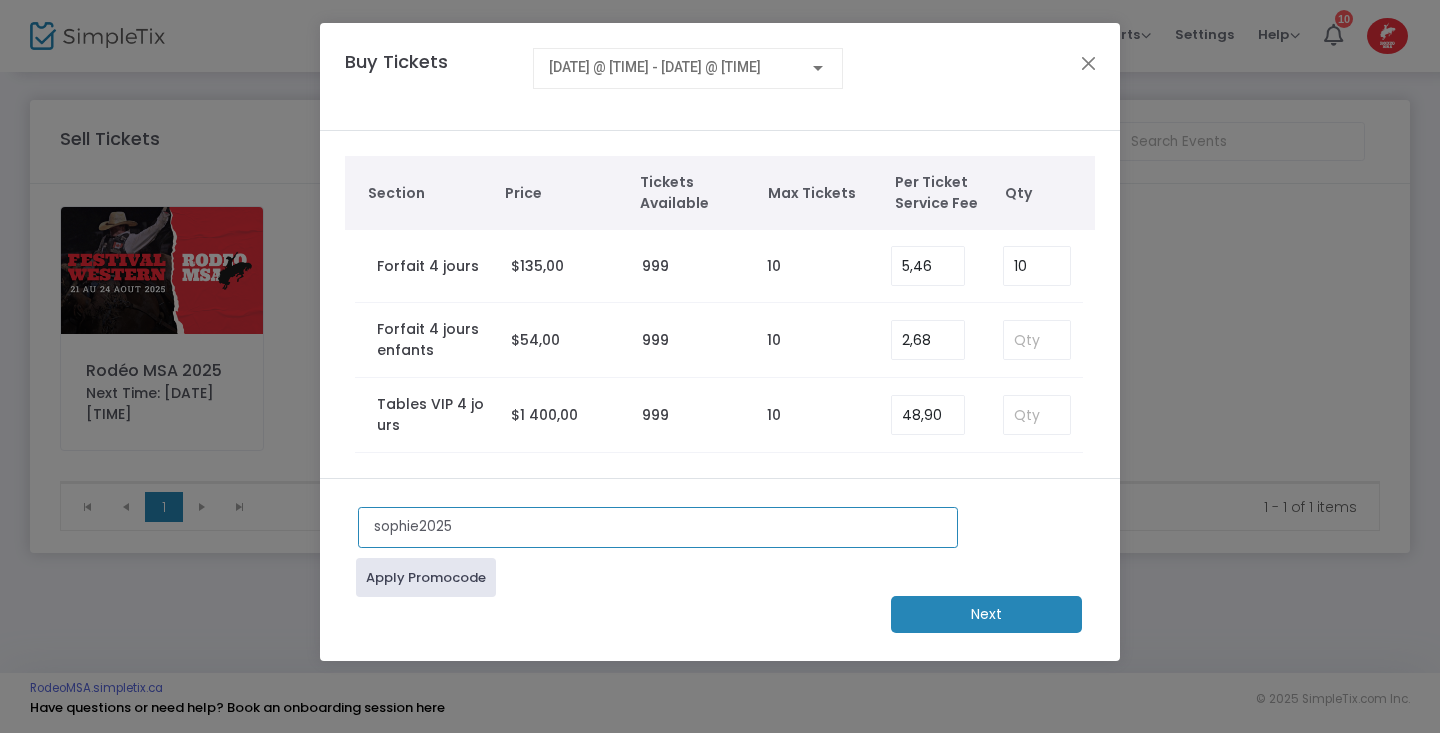 type on "sophie2025" 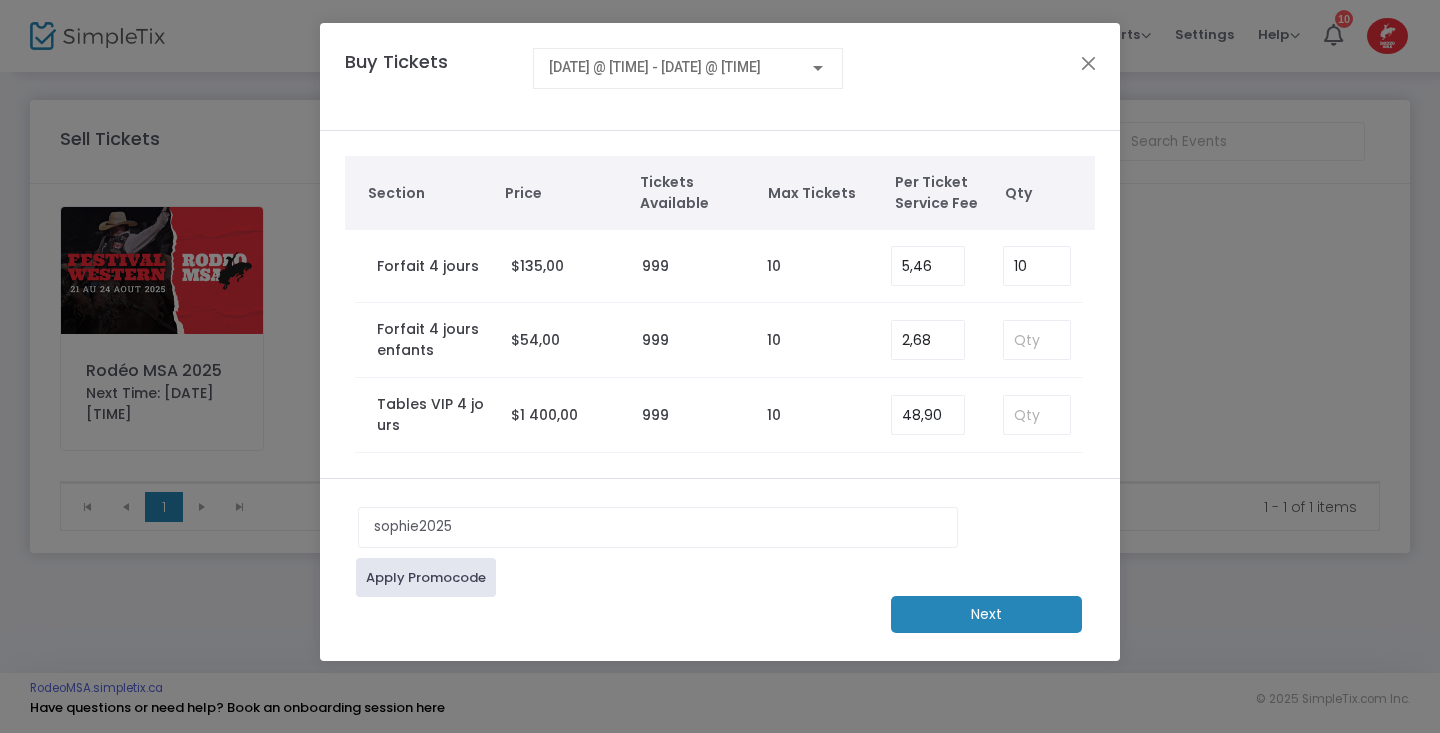 click on "Apply Promocode" 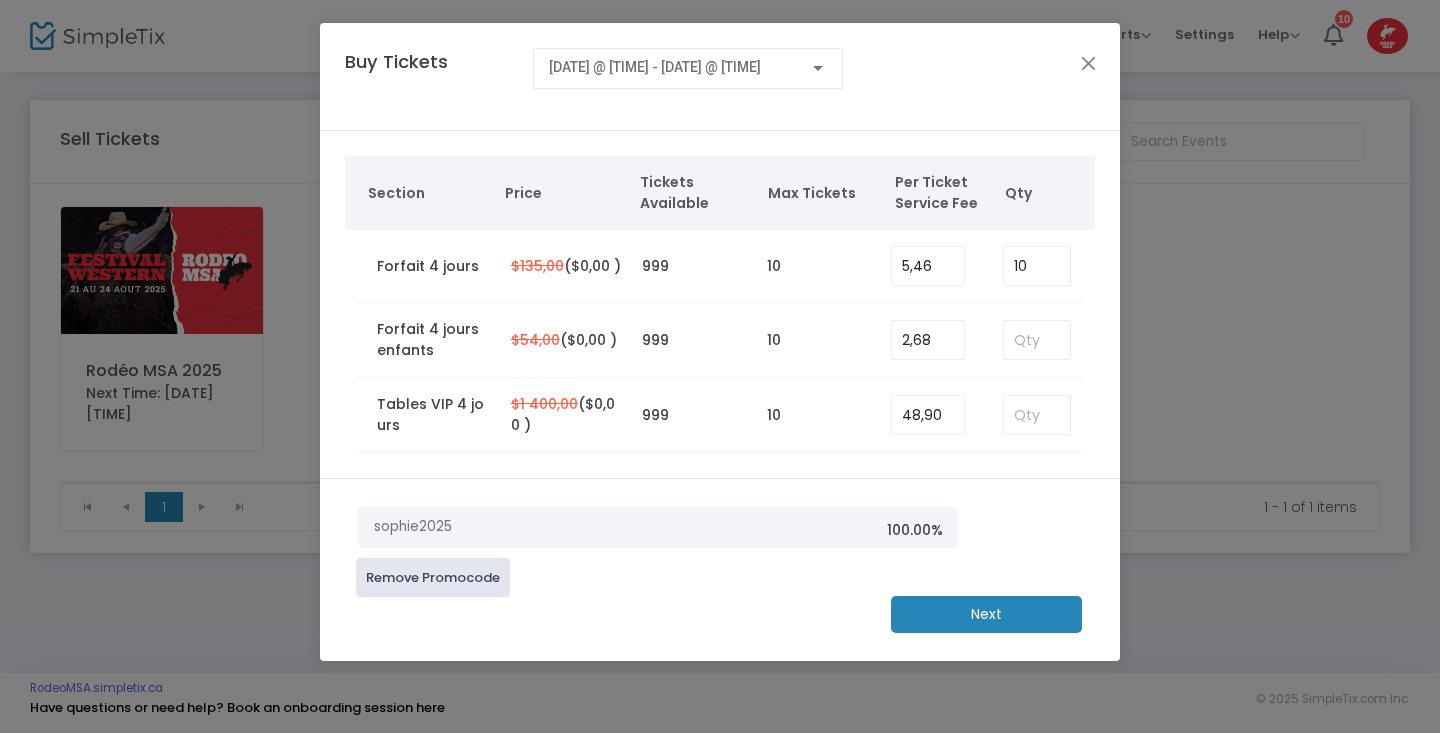click on "Next" 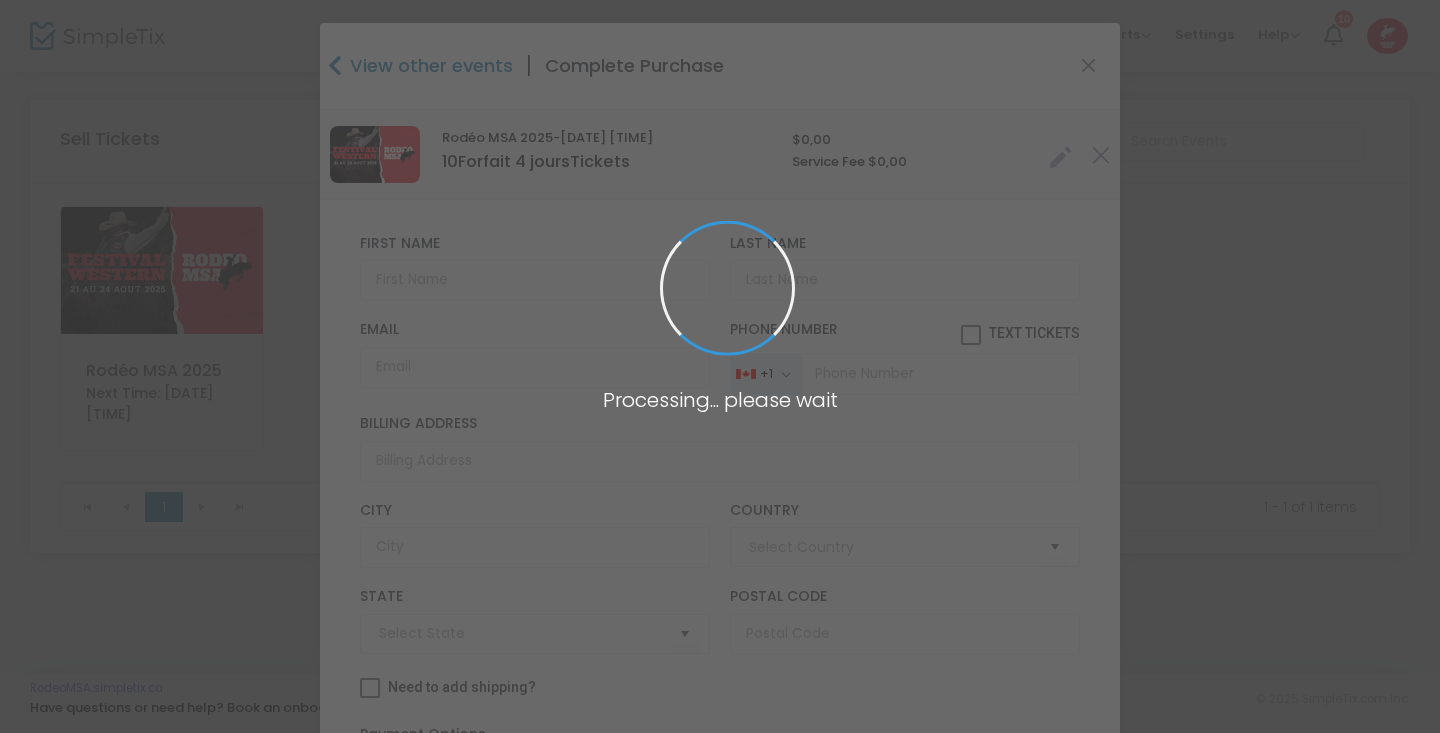 type on "Canada" 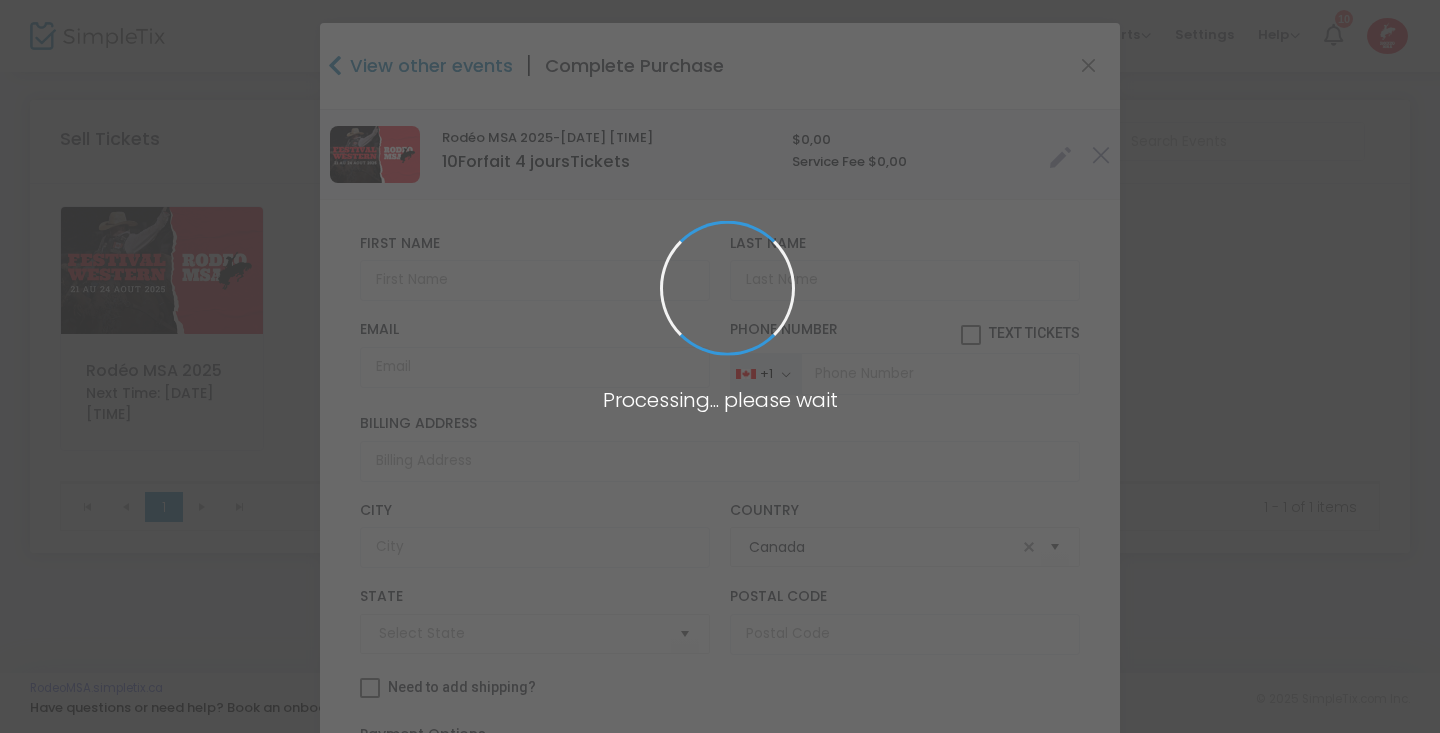 type on "[PROVINCE]" 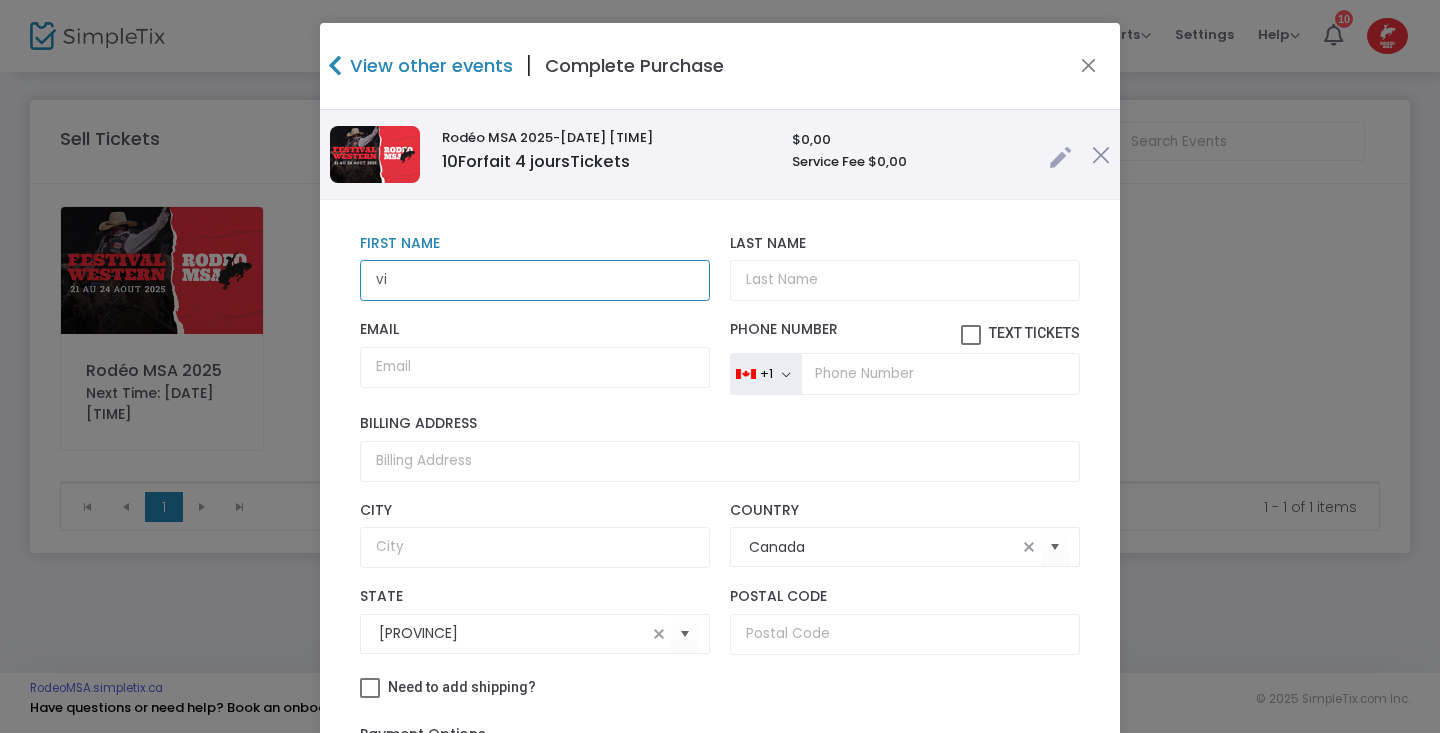type on "v" 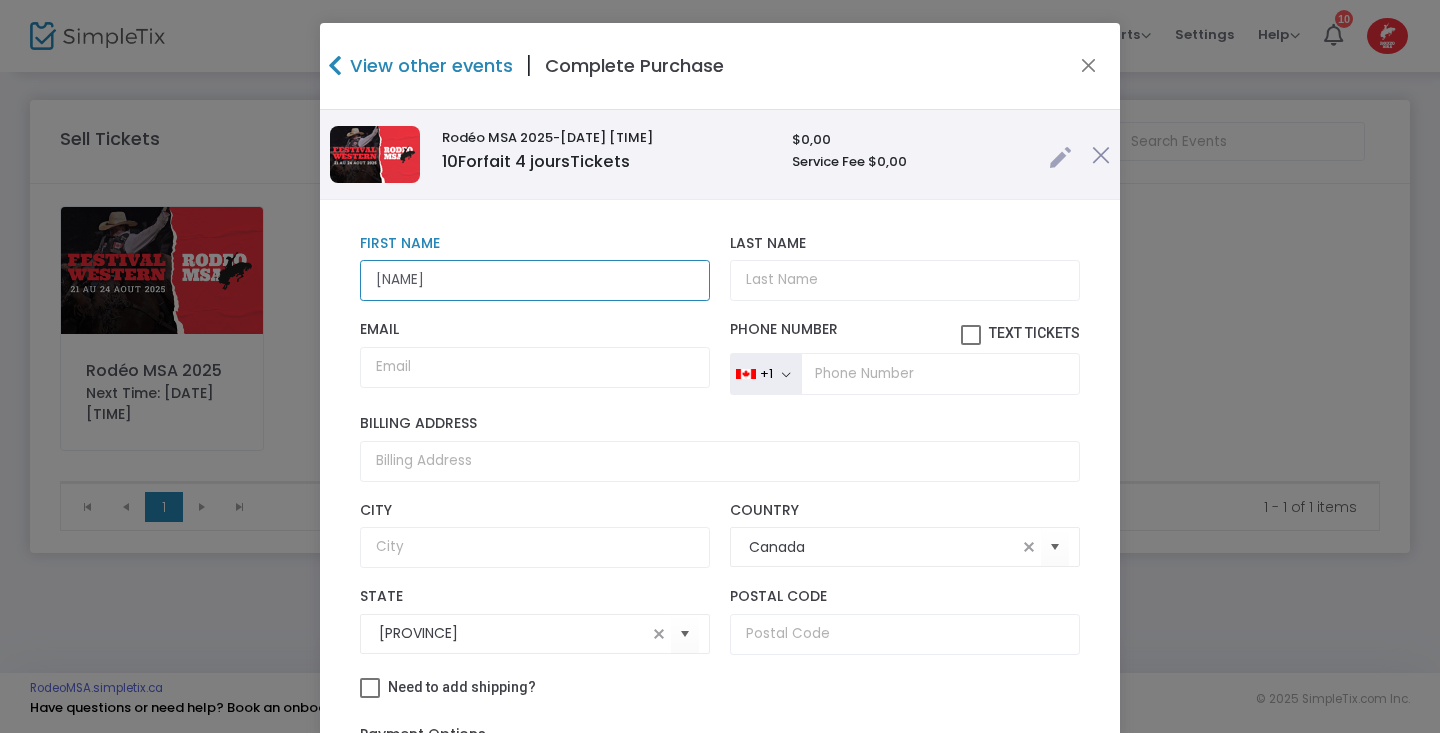 type on "[NAME]" 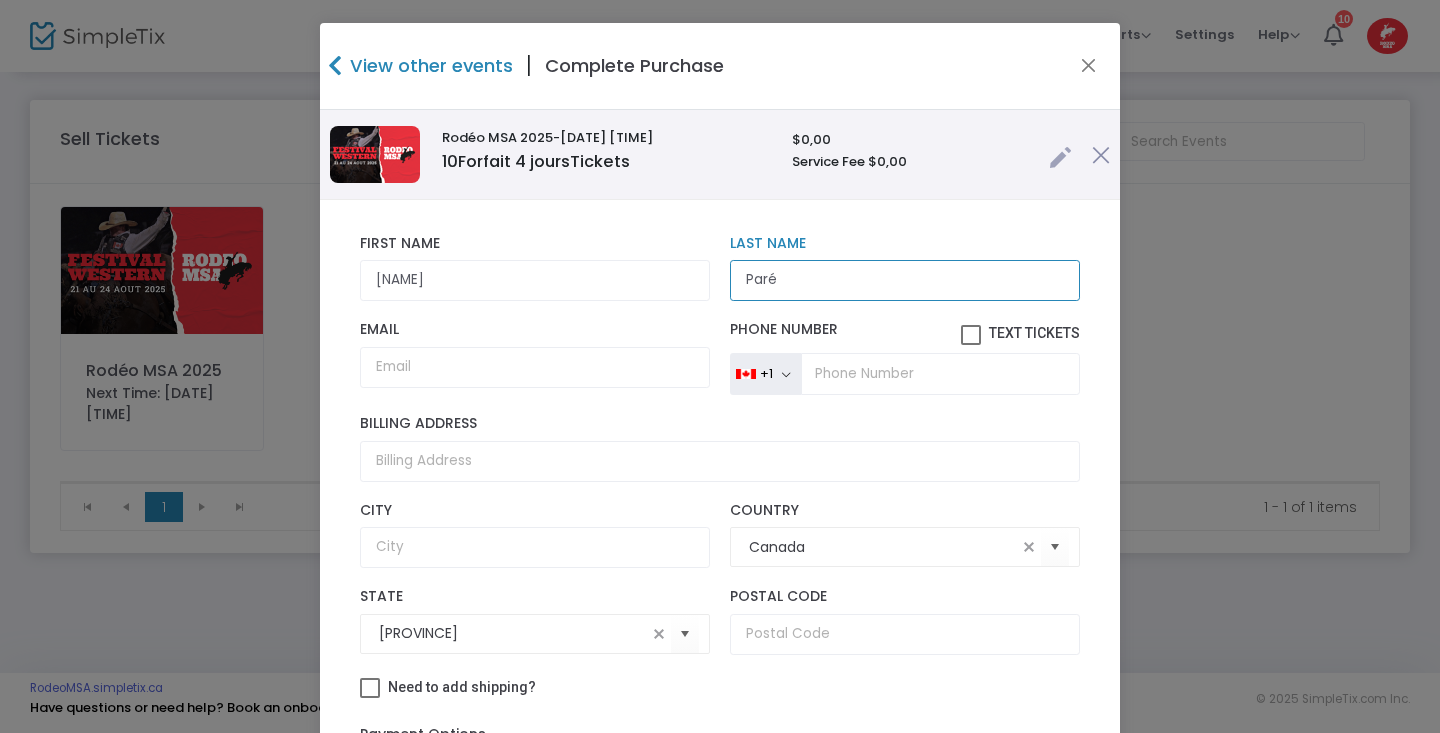 type on "Paré" 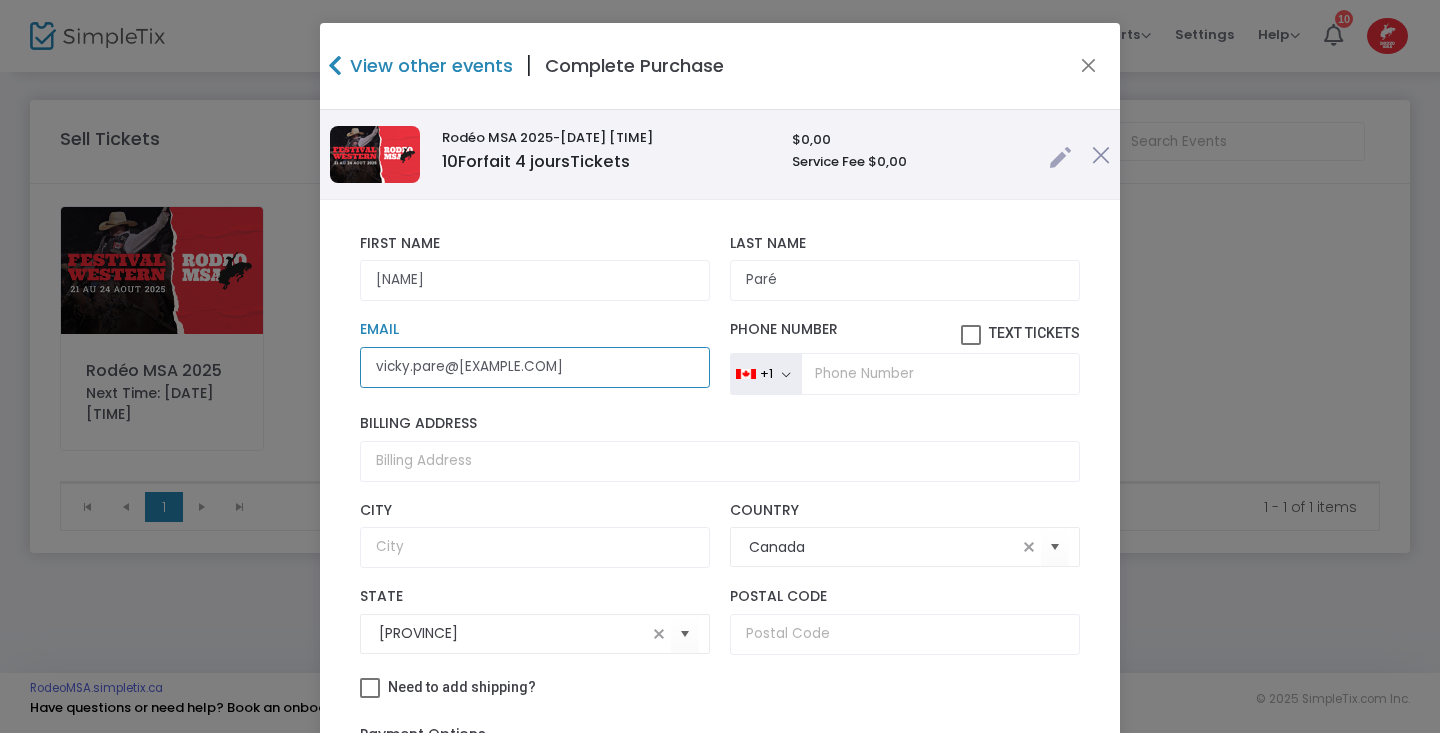 scroll, scrollTop: 0, scrollLeft: 0, axis: both 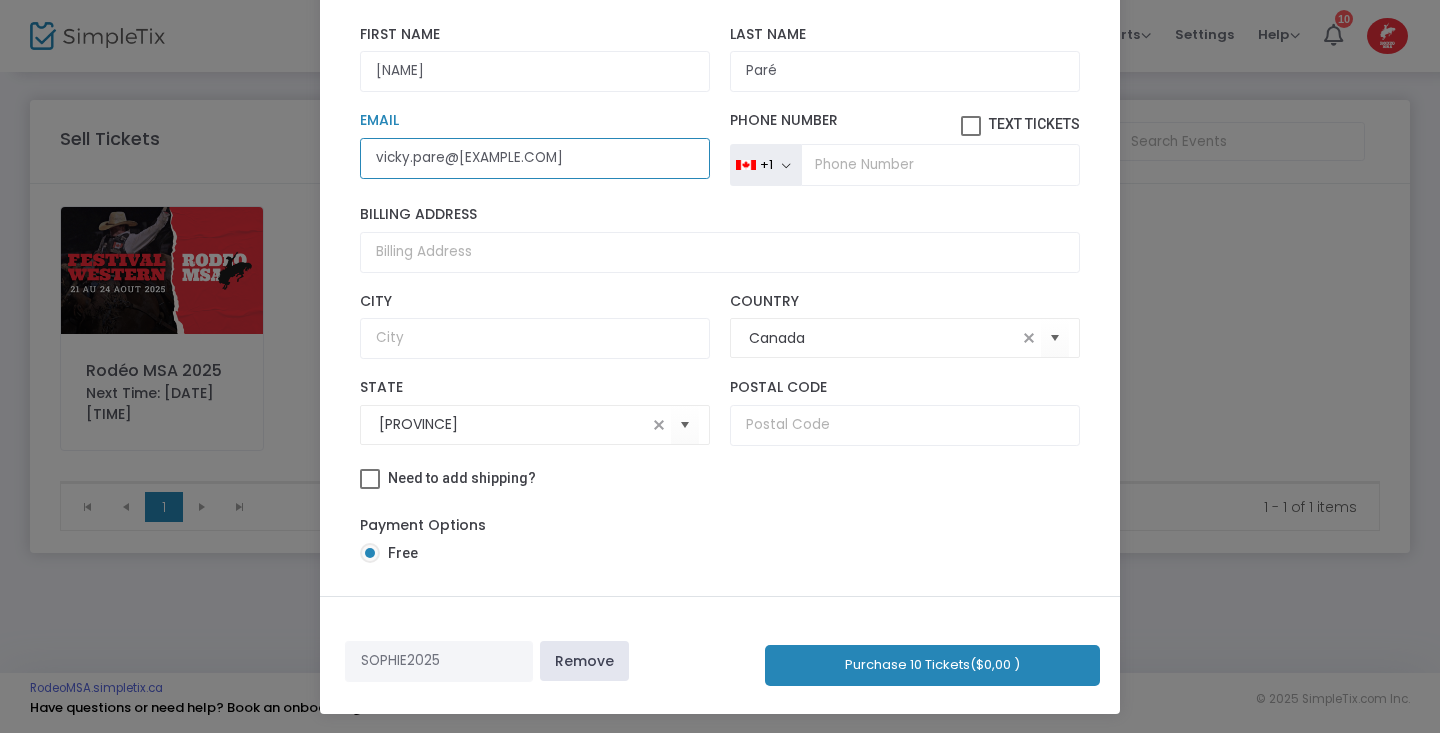type on "vicky.pare@[EXAMPLE.COM]" 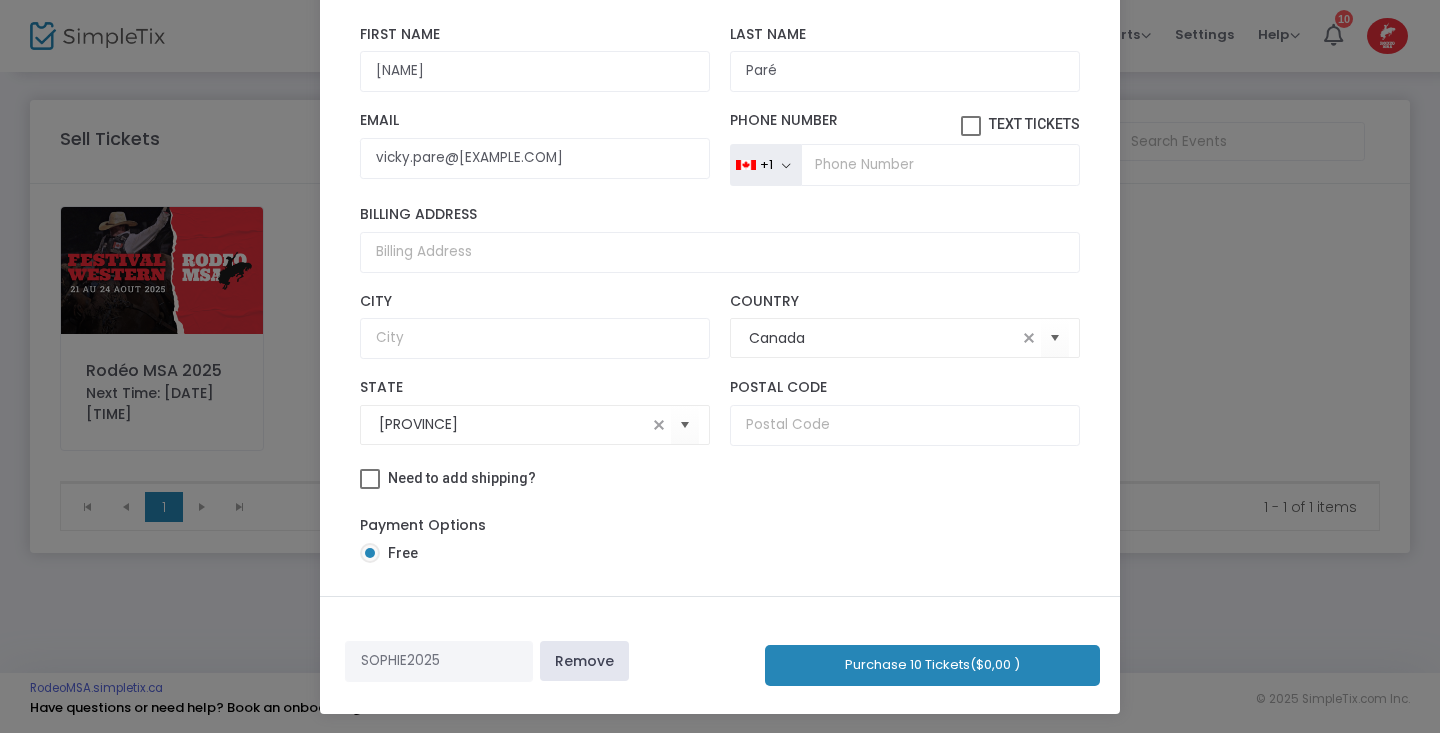 click on "Purchase 10 Tickets  ($0,00 )" 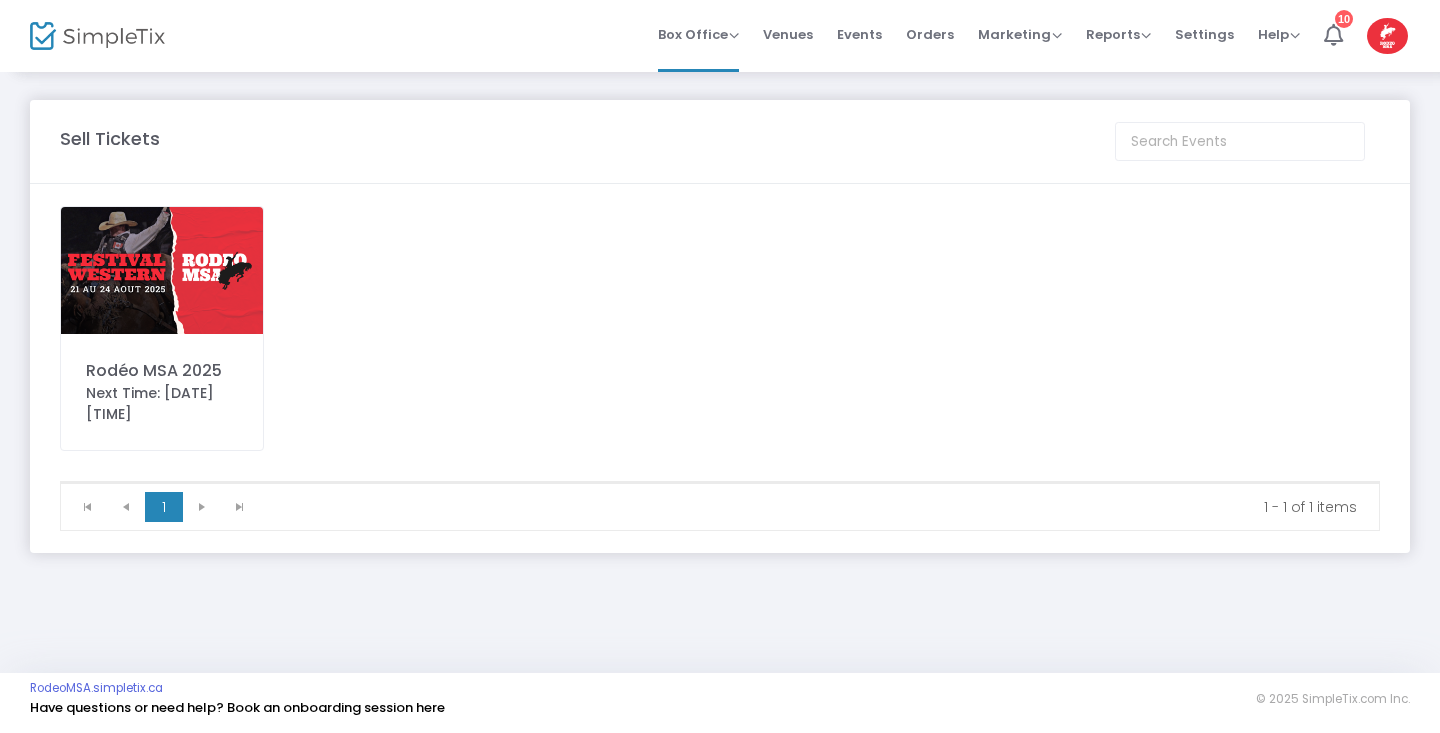 click 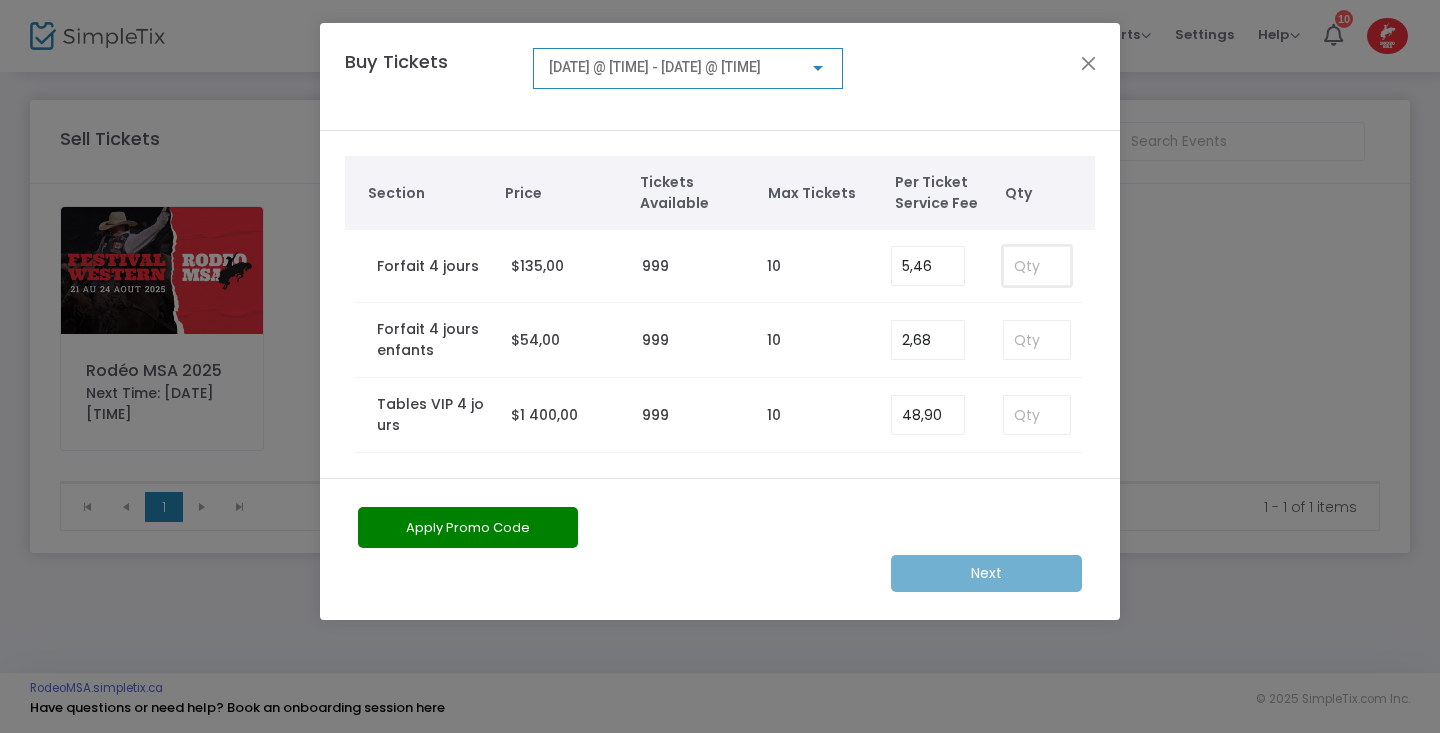 click at bounding box center [1037, 266] 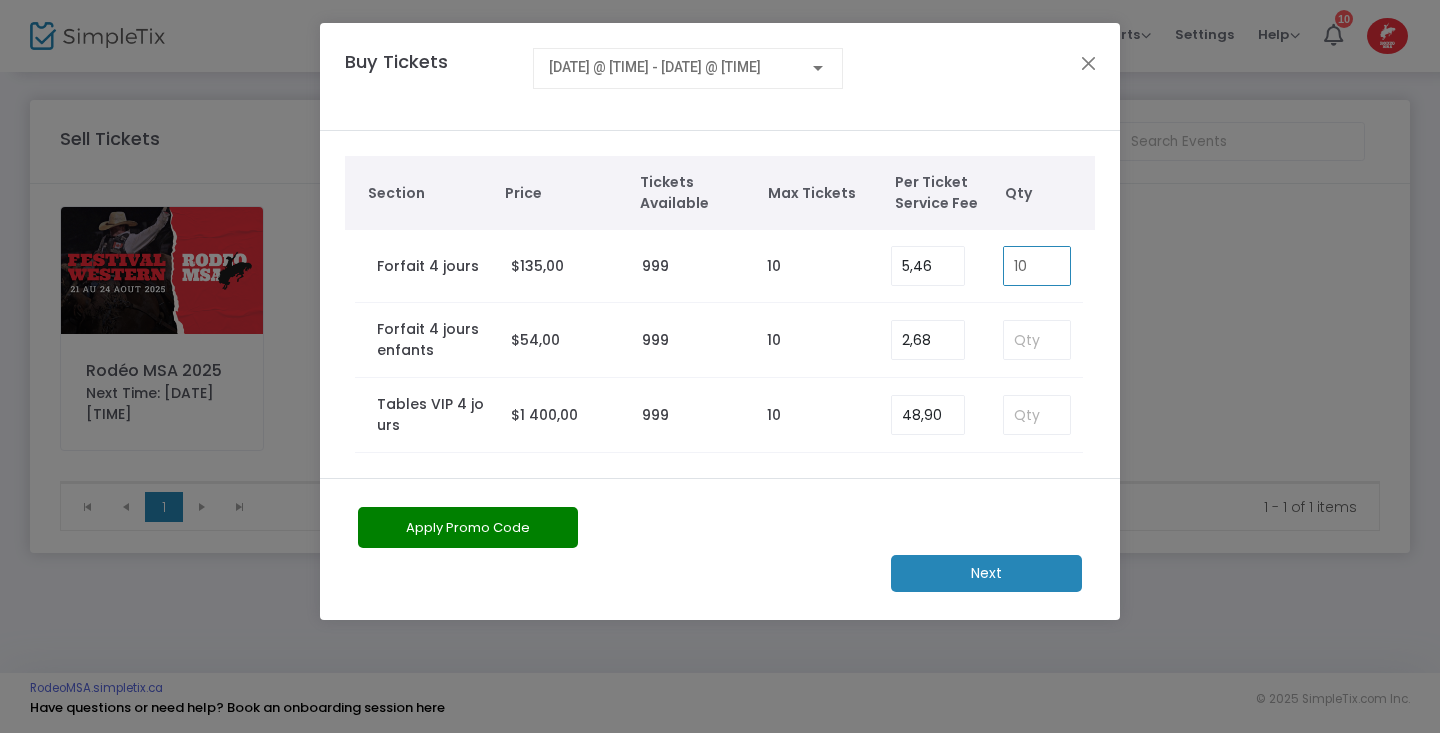 type on "10" 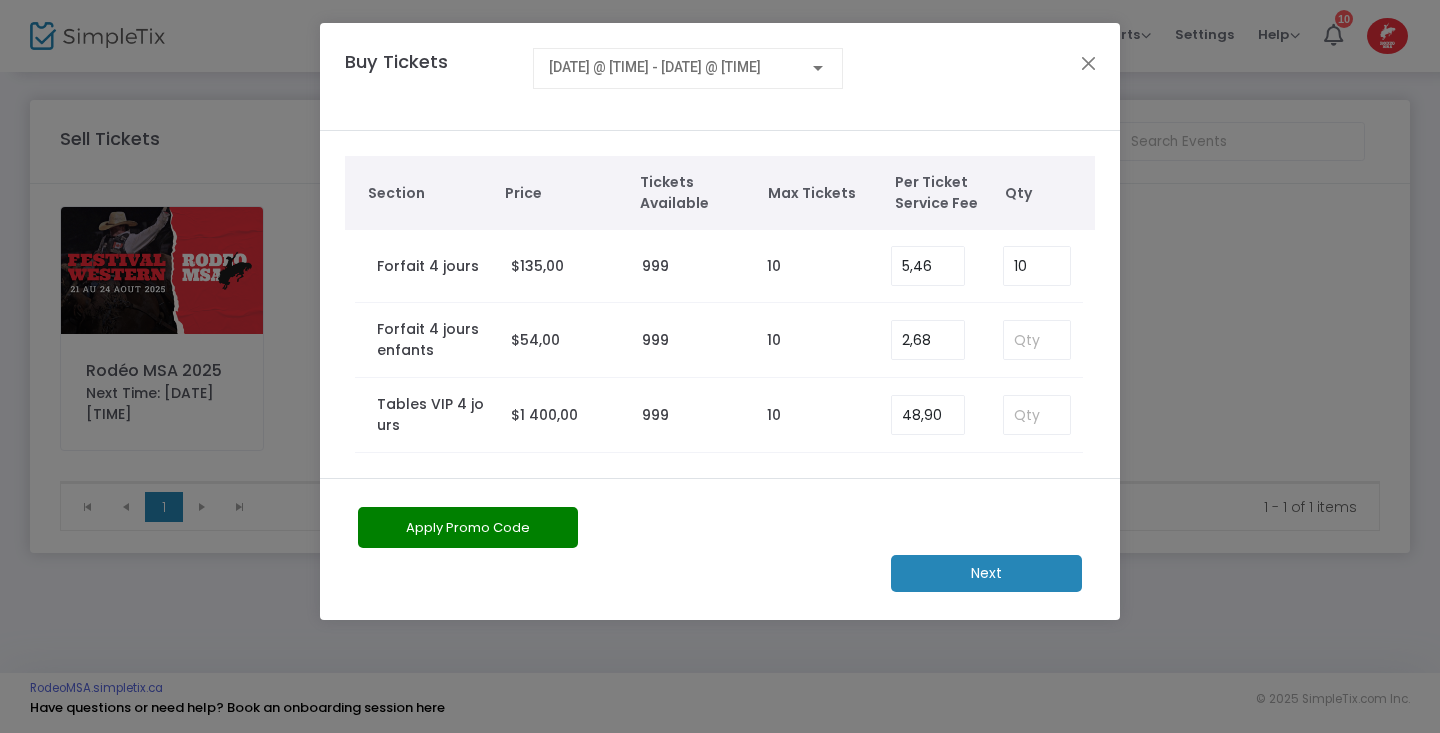 click on "Apply Promo Code" 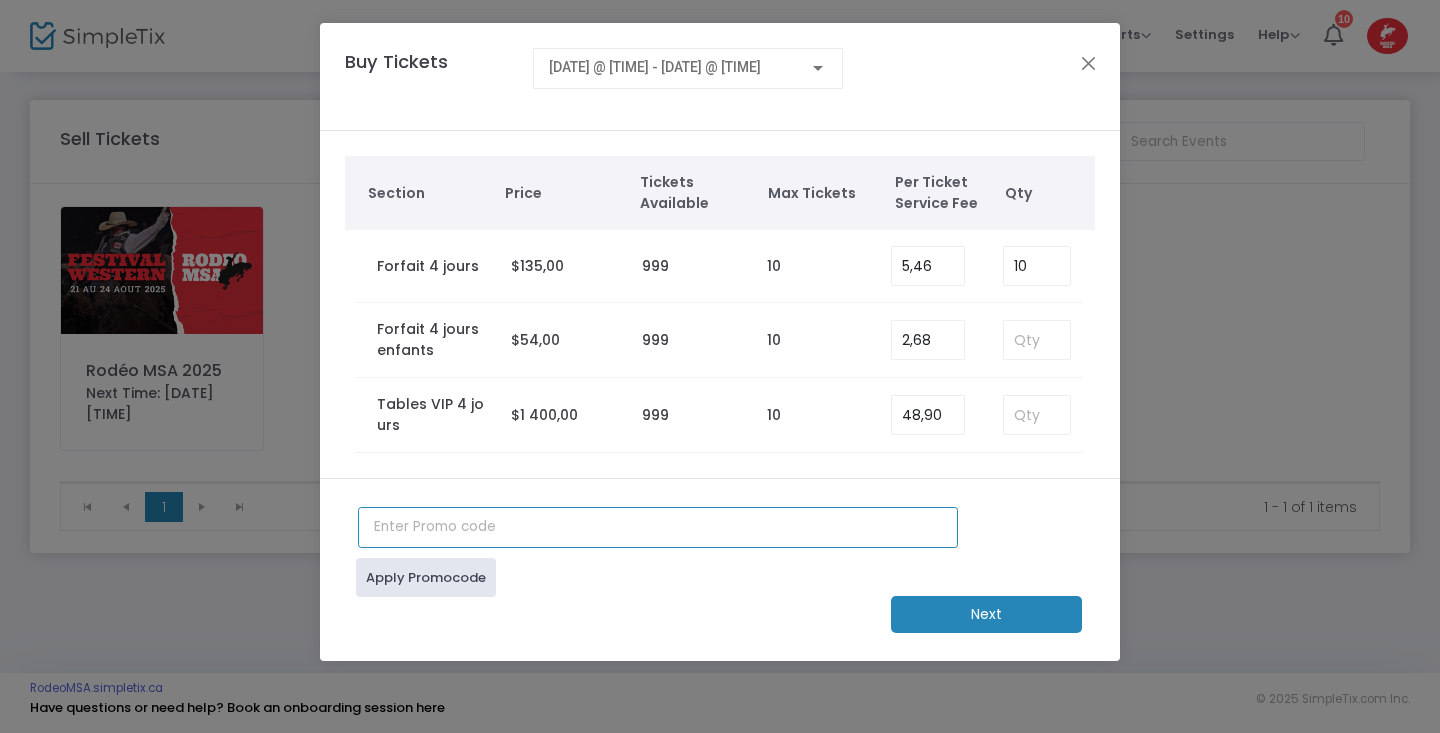 click at bounding box center (658, 527) 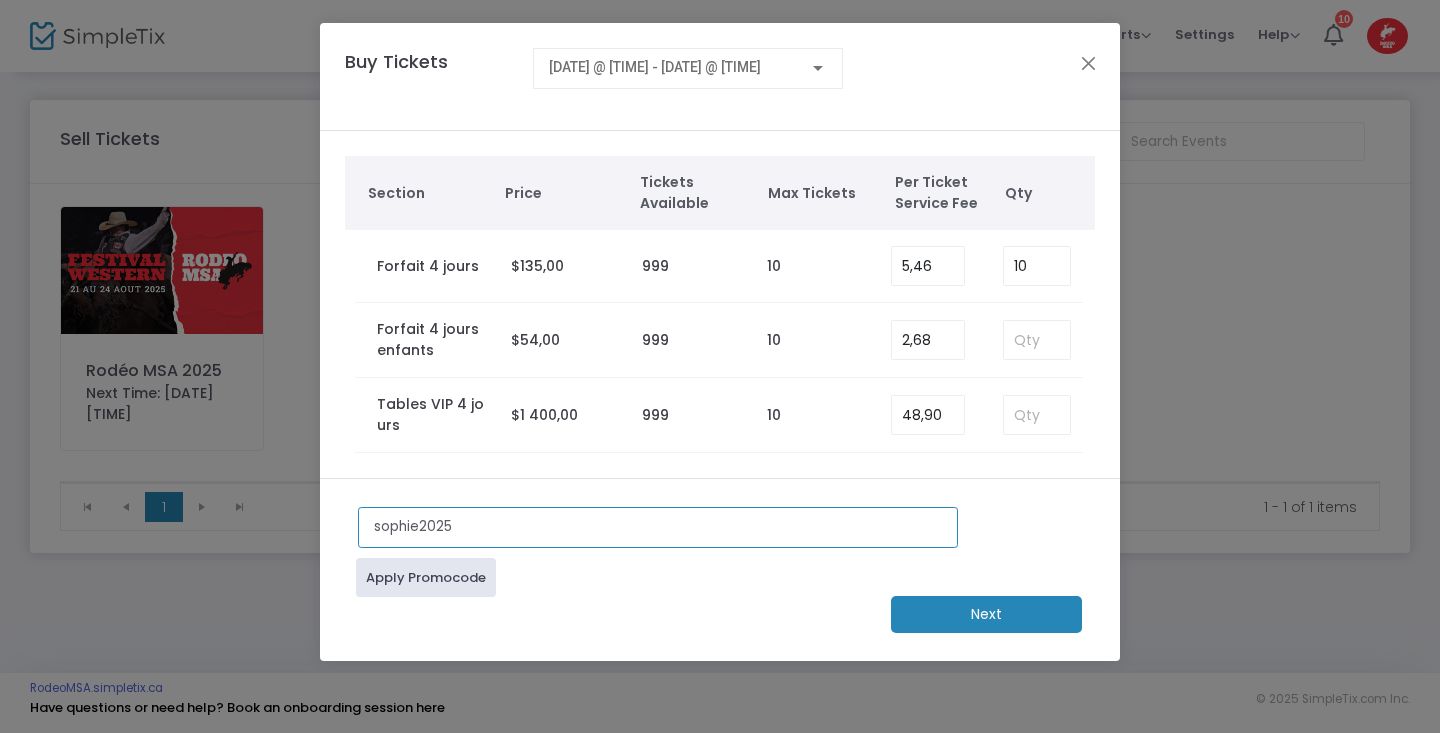 type on "sophie2025" 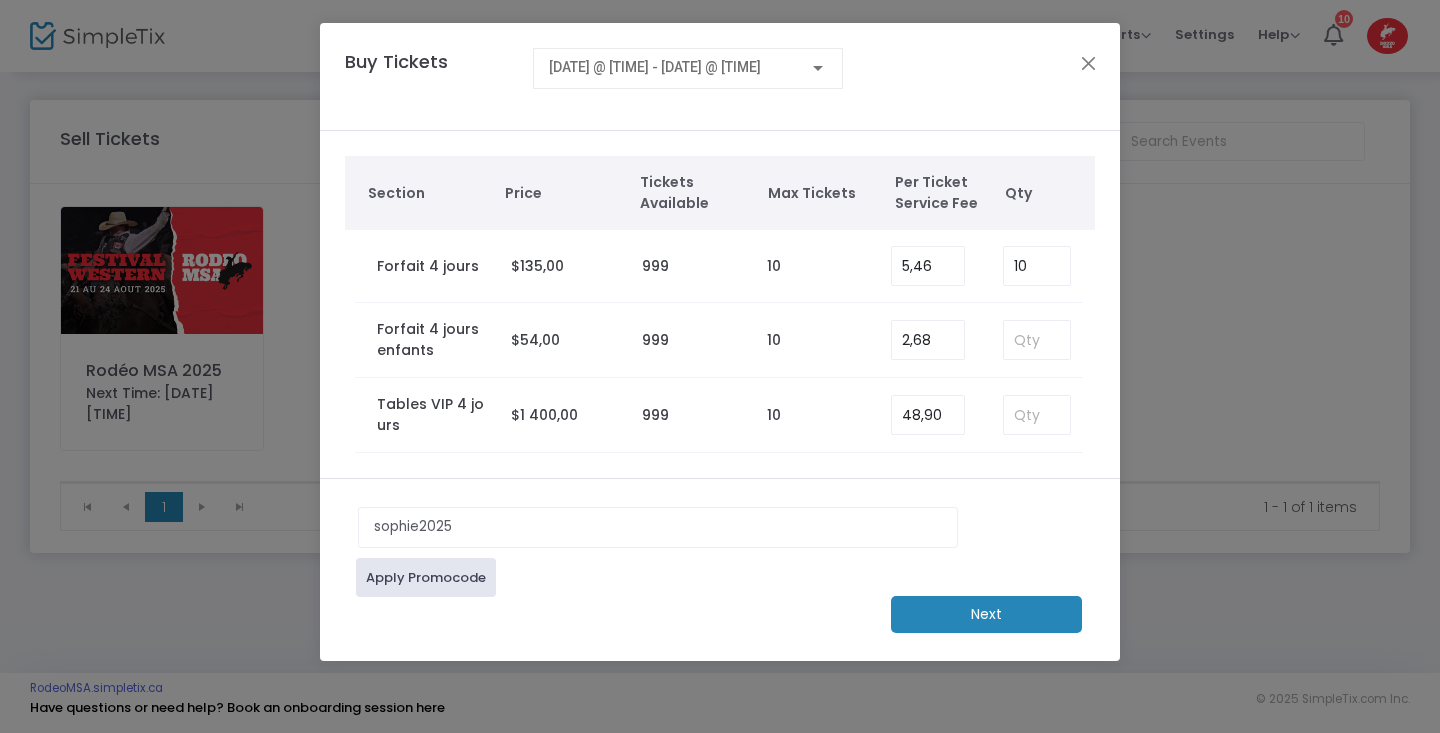 click on "Apply Promocode" 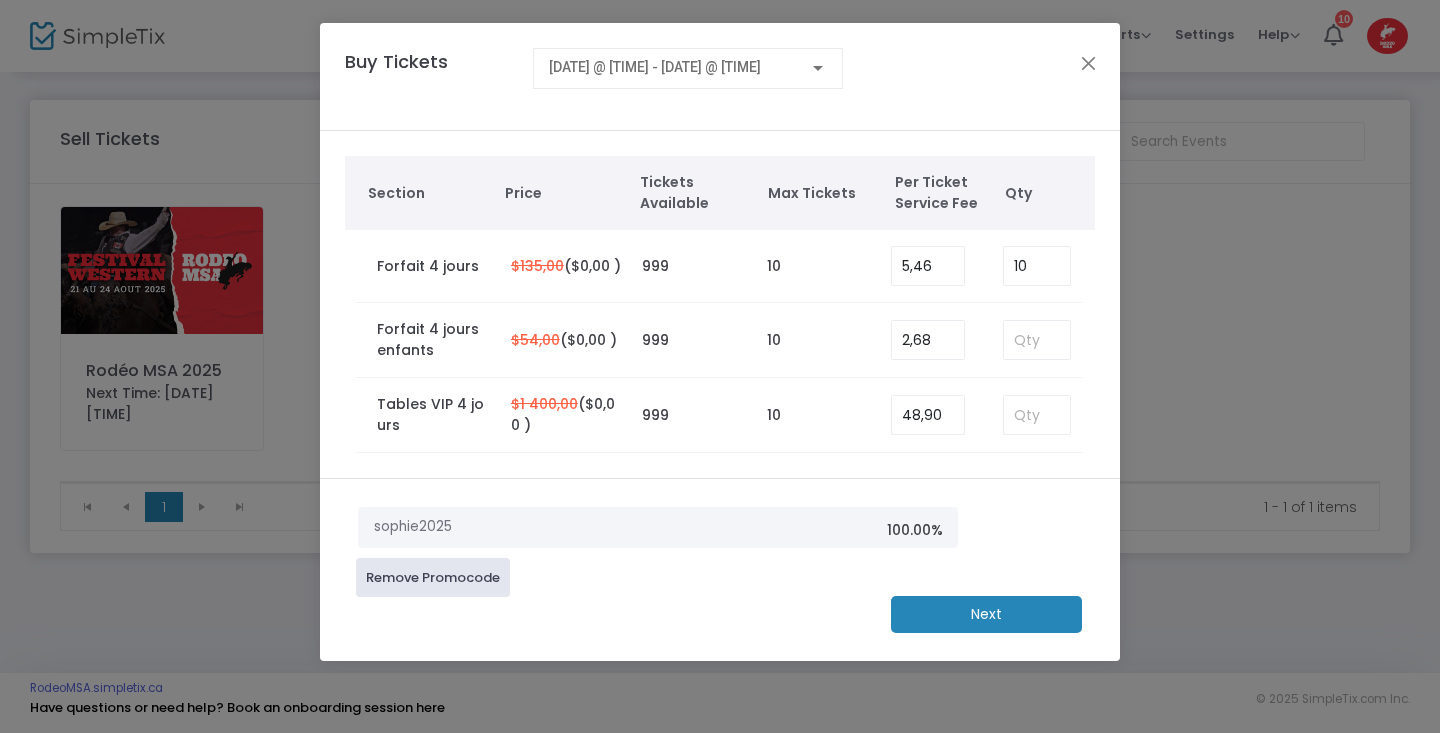 click on "Next" 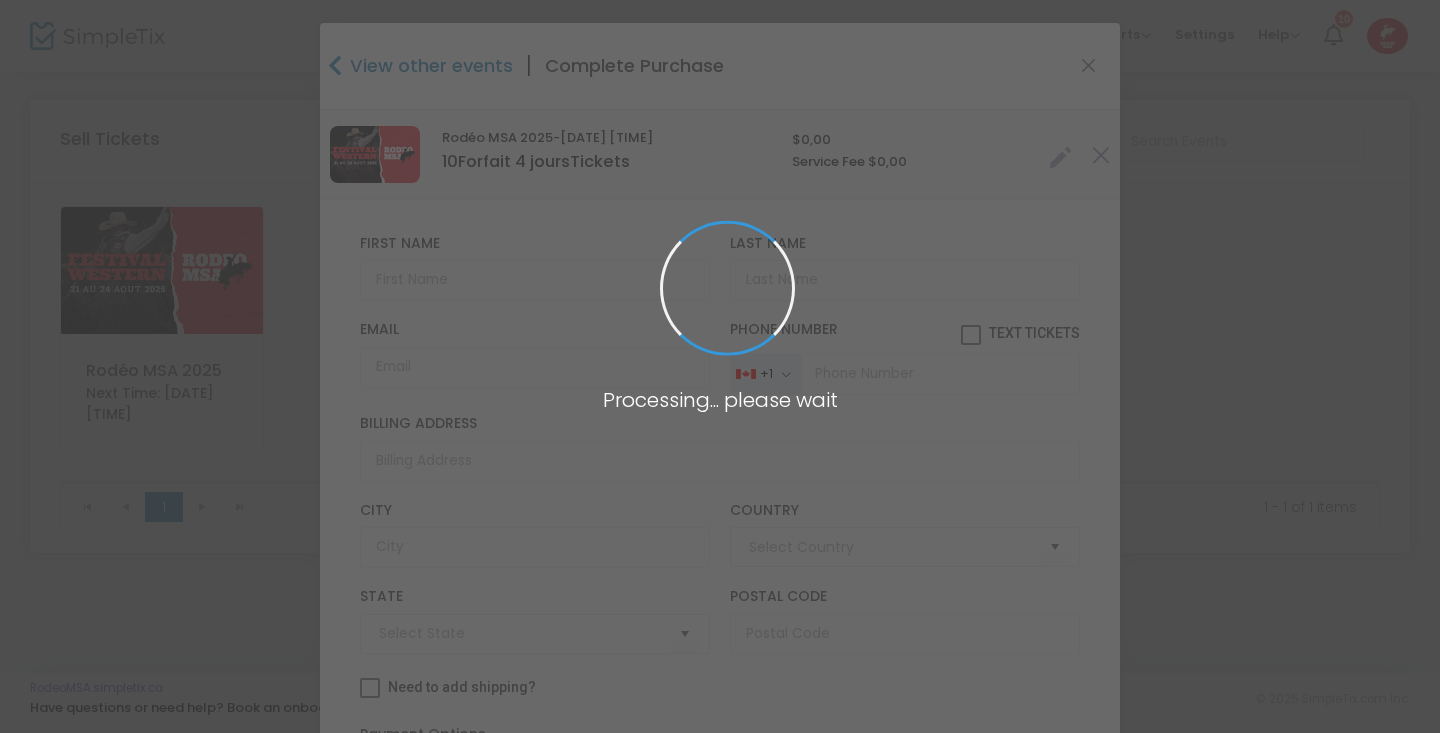 type on "Canada" 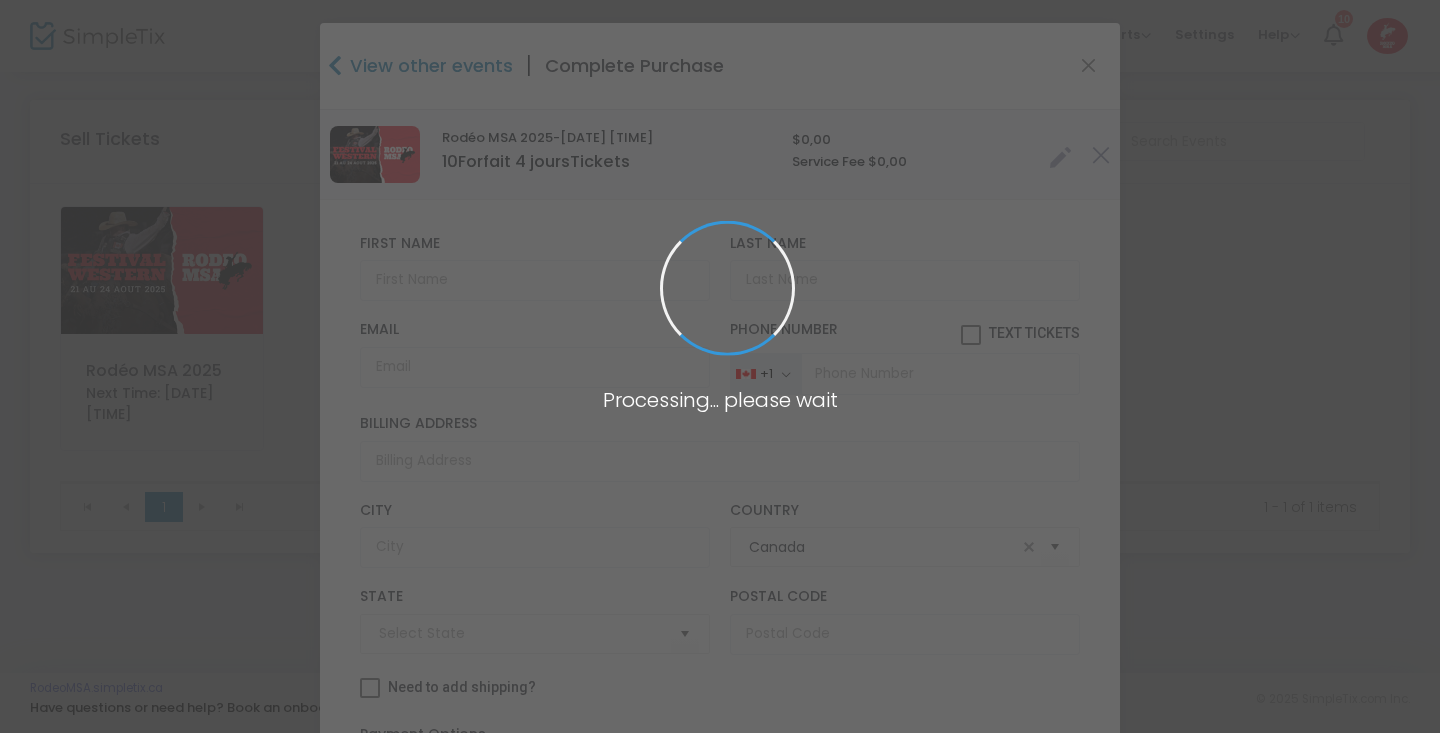 type on "[PROVINCE]" 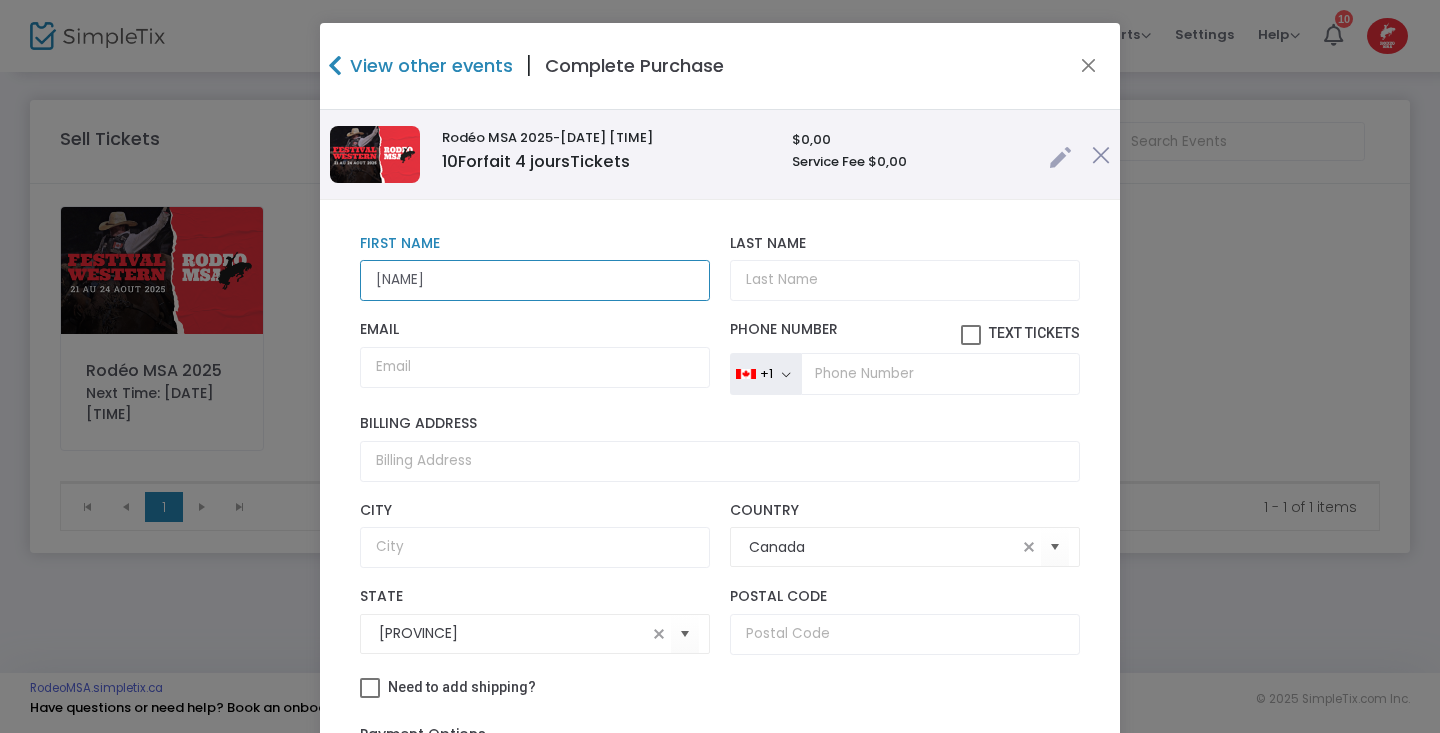 type on "[NAME]" 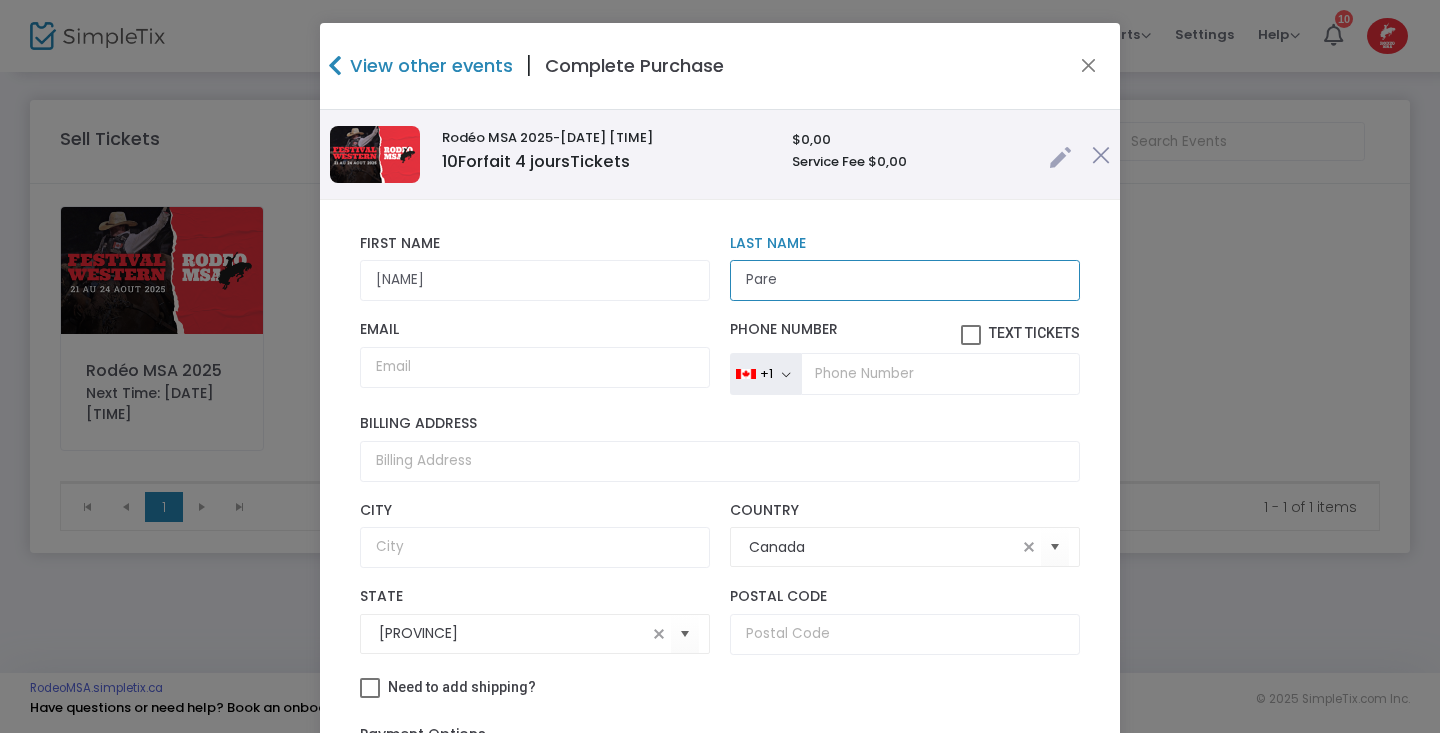 type on "Pare" 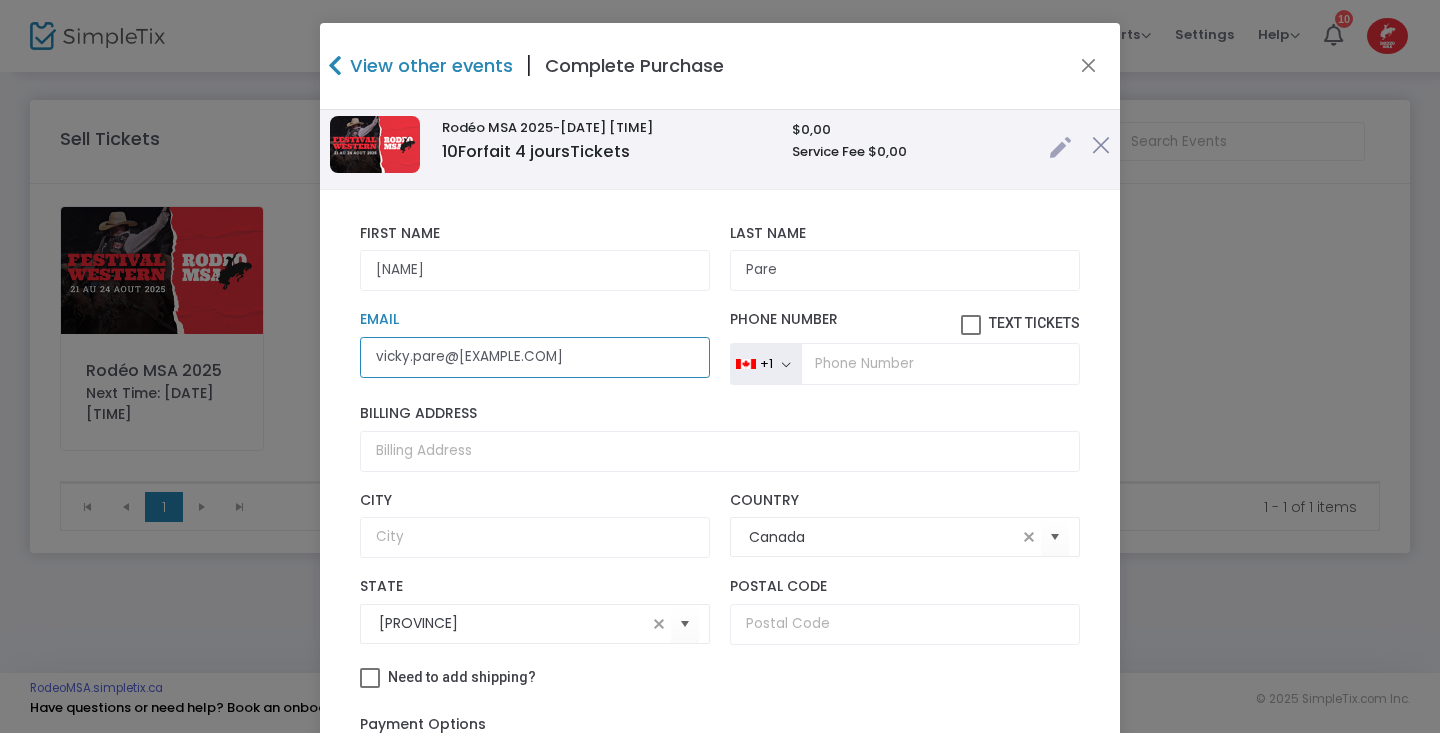 scroll, scrollTop: 29, scrollLeft: 0, axis: vertical 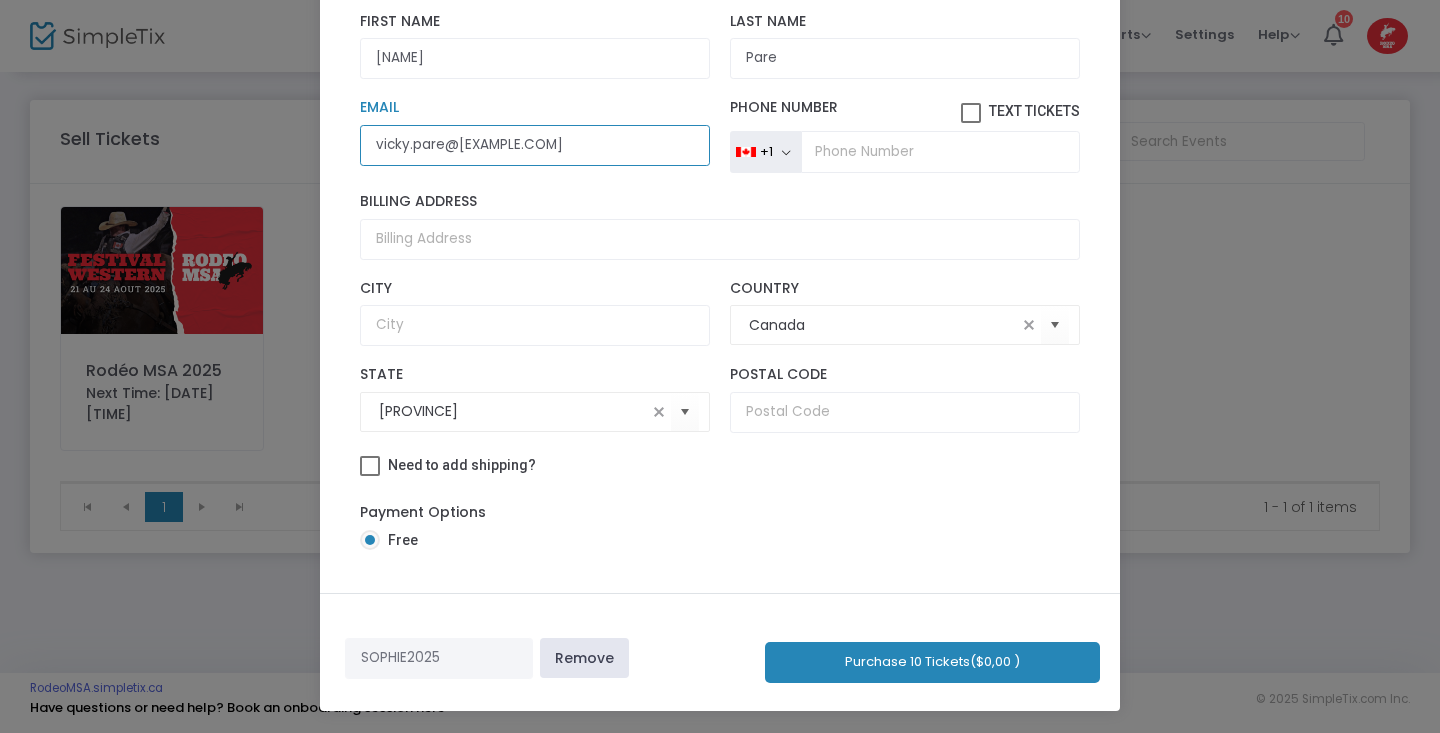 type on "vicky.pare@[EXAMPLE.COM]" 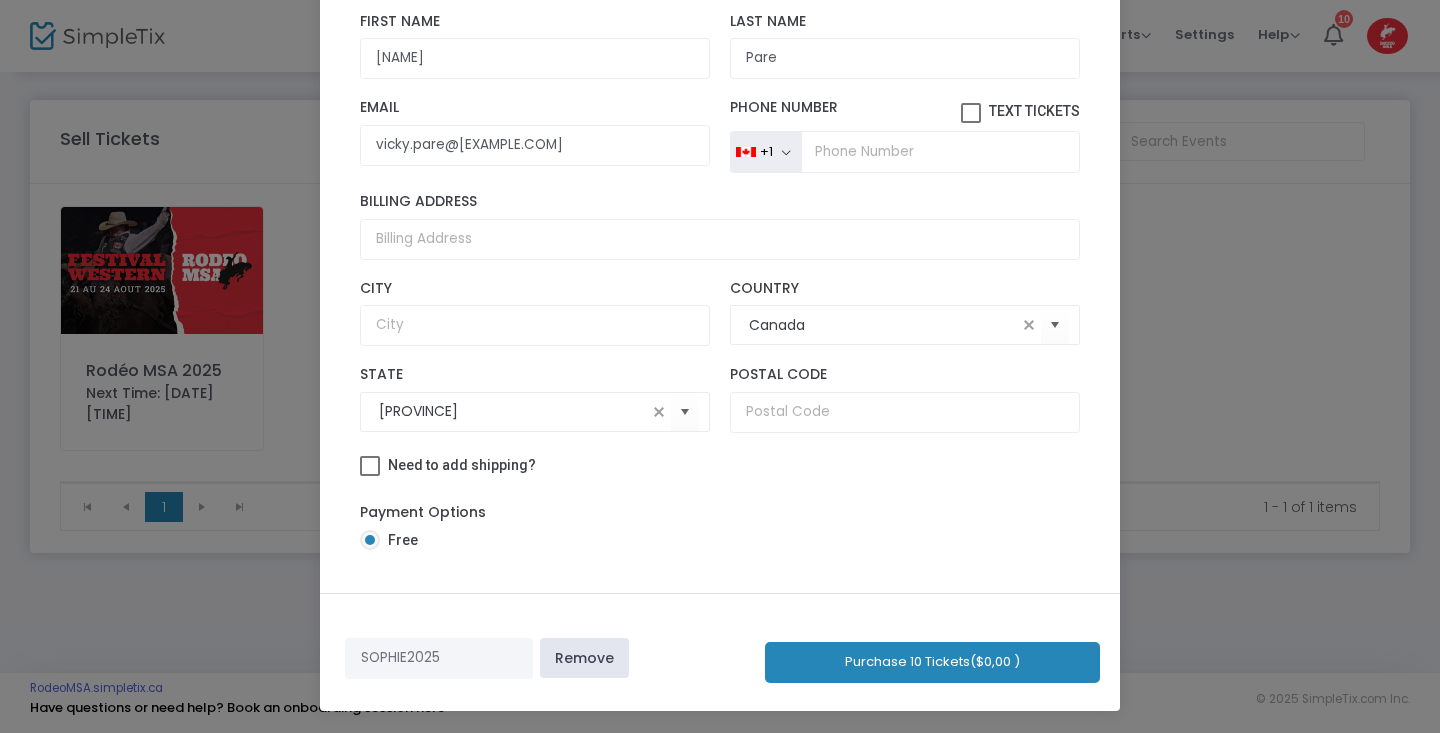 click on "Purchase 10 Tickets  ($0,00 )" 